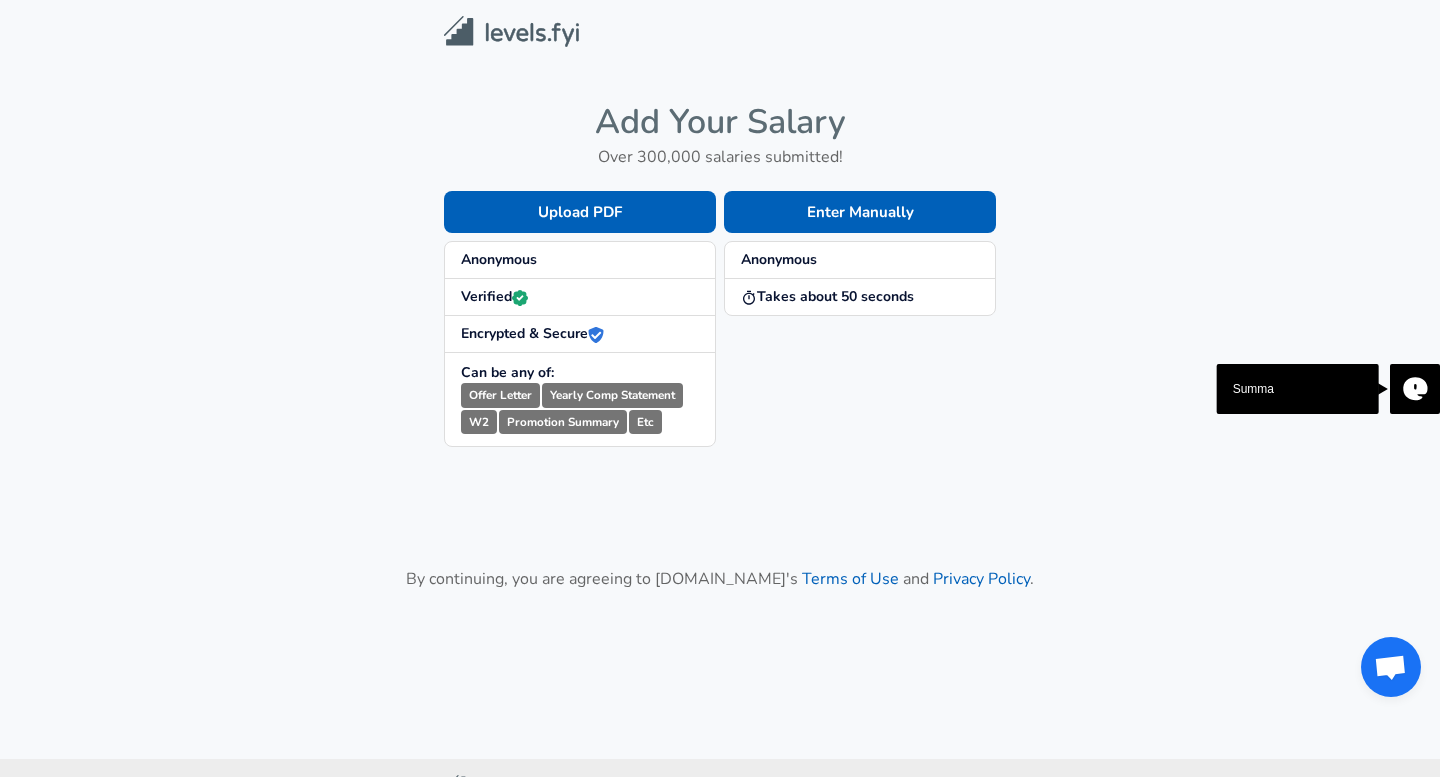 scroll, scrollTop: 0, scrollLeft: 0, axis: both 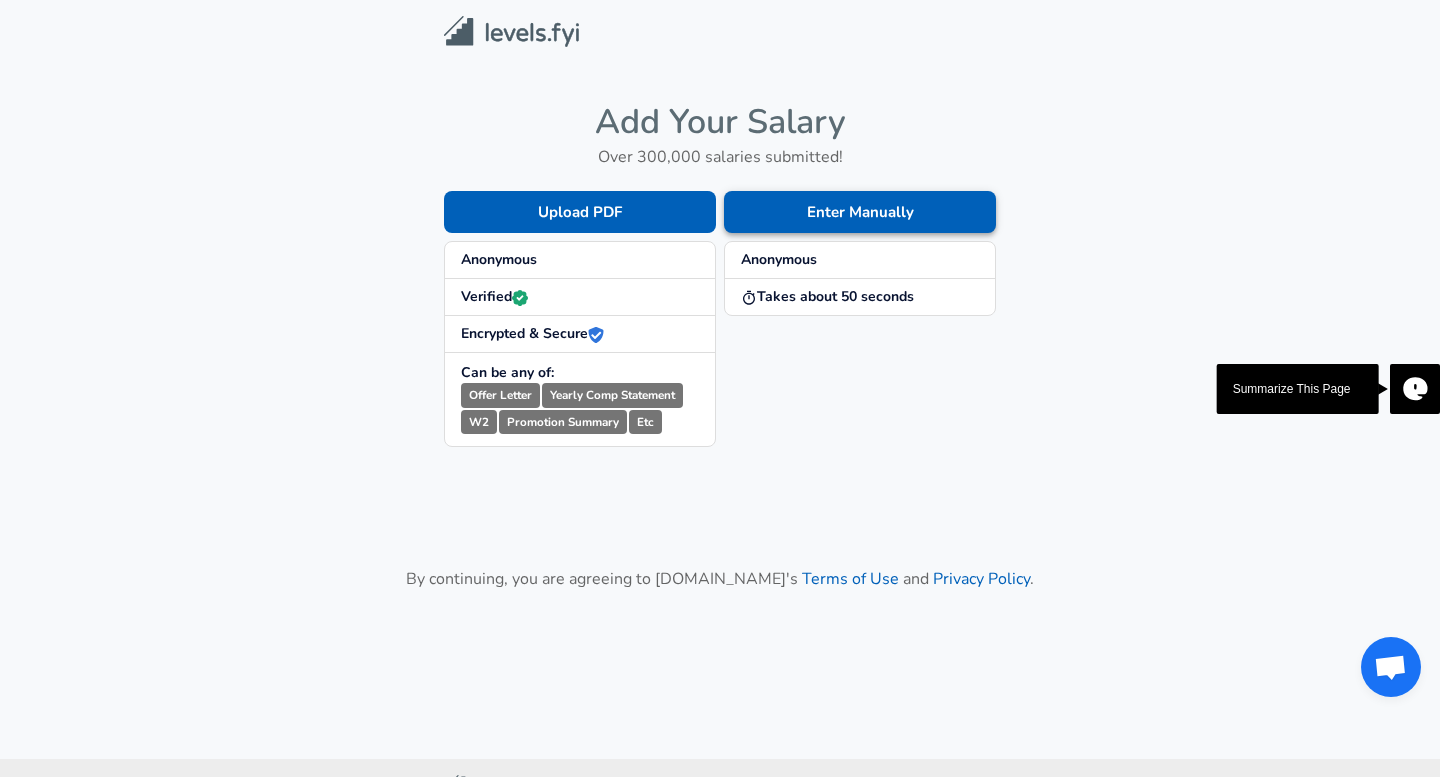 click on "Enter Manually" at bounding box center (860, 212) 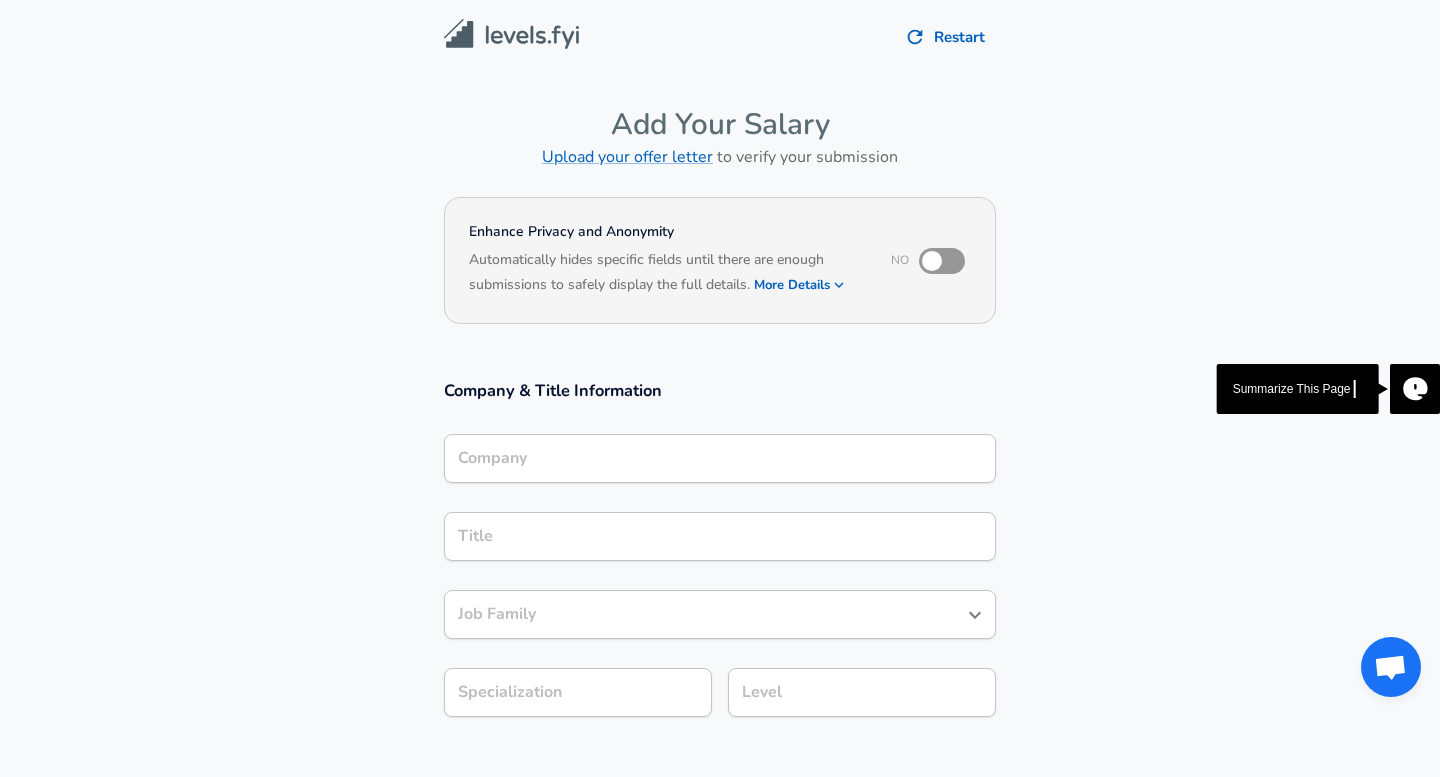 click on "Company" at bounding box center [720, 458] 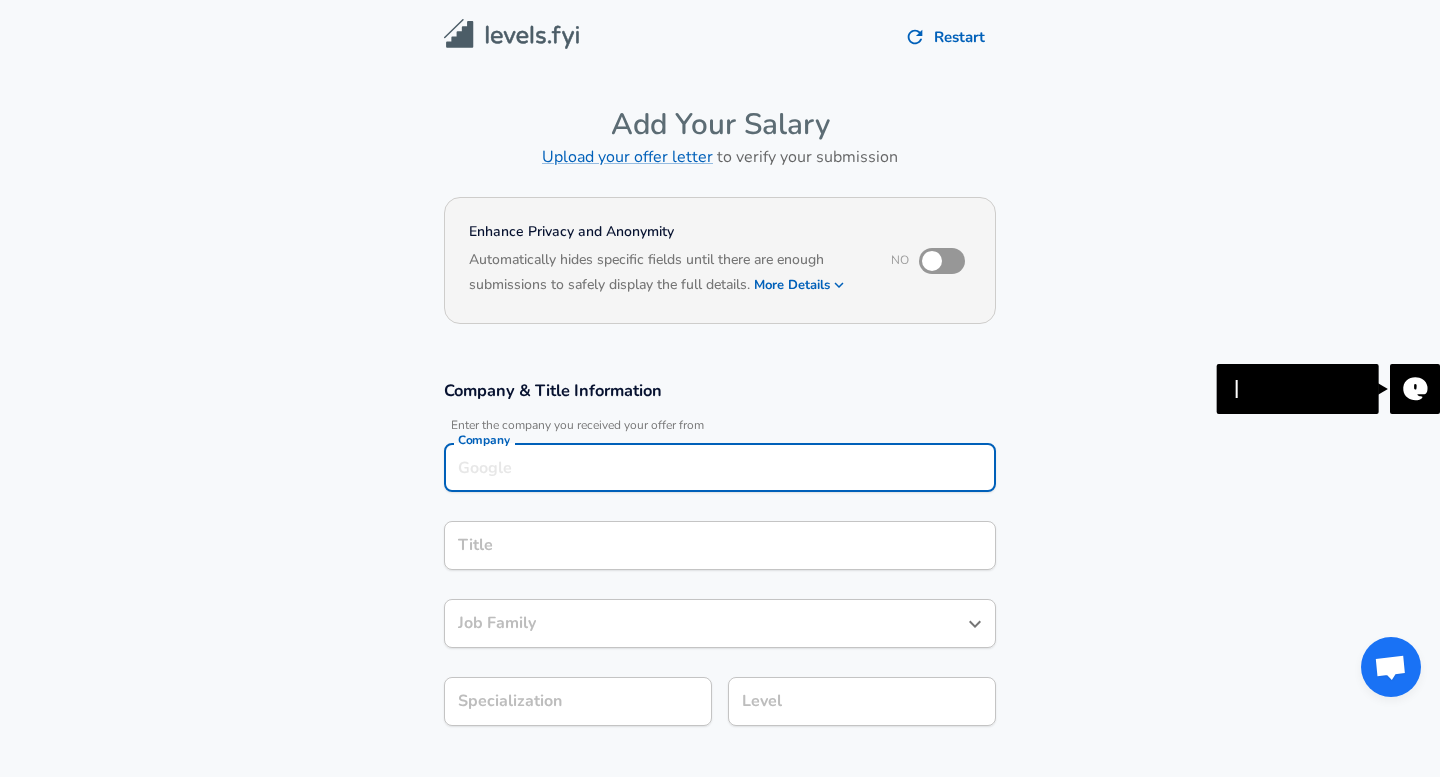 scroll, scrollTop: 20, scrollLeft: 0, axis: vertical 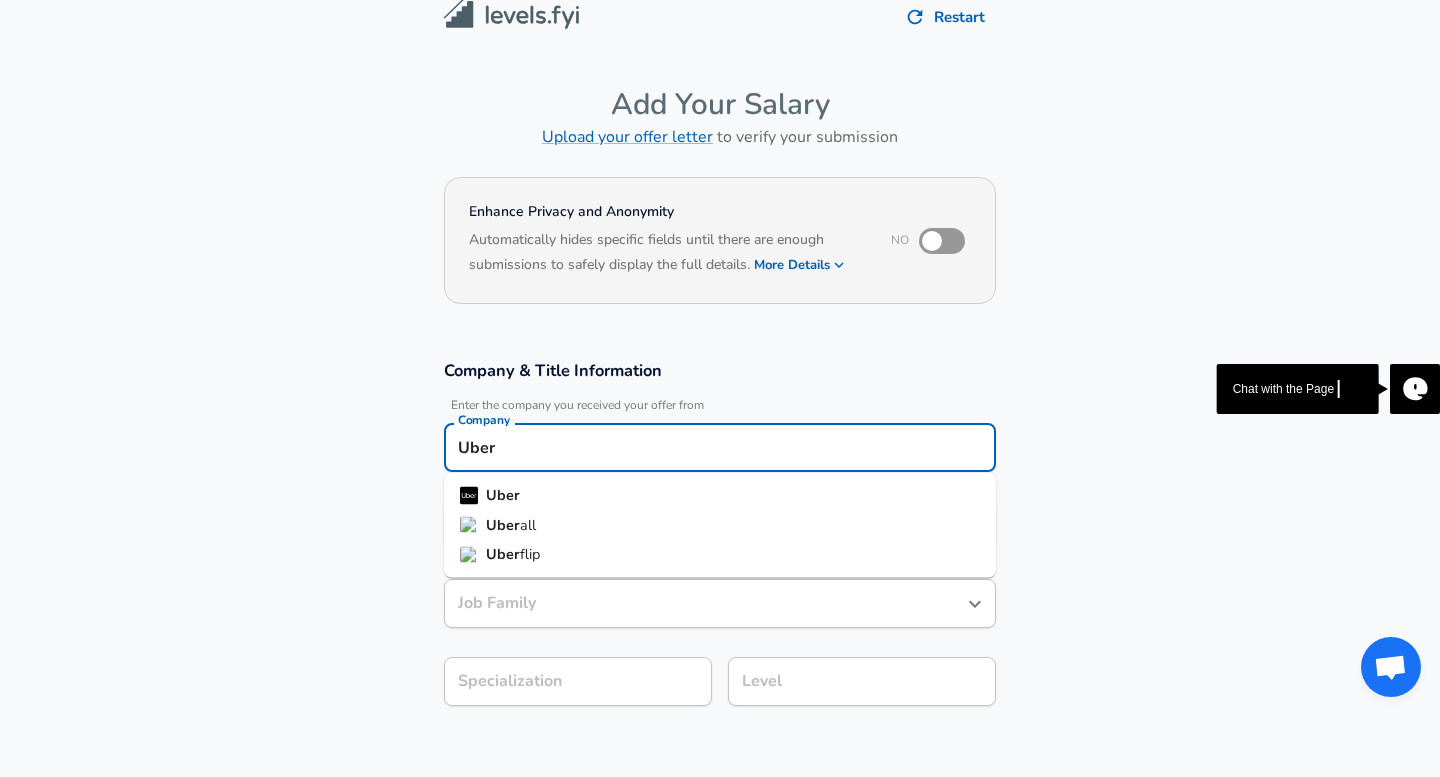click on "Uber" at bounding box center [503, 495] 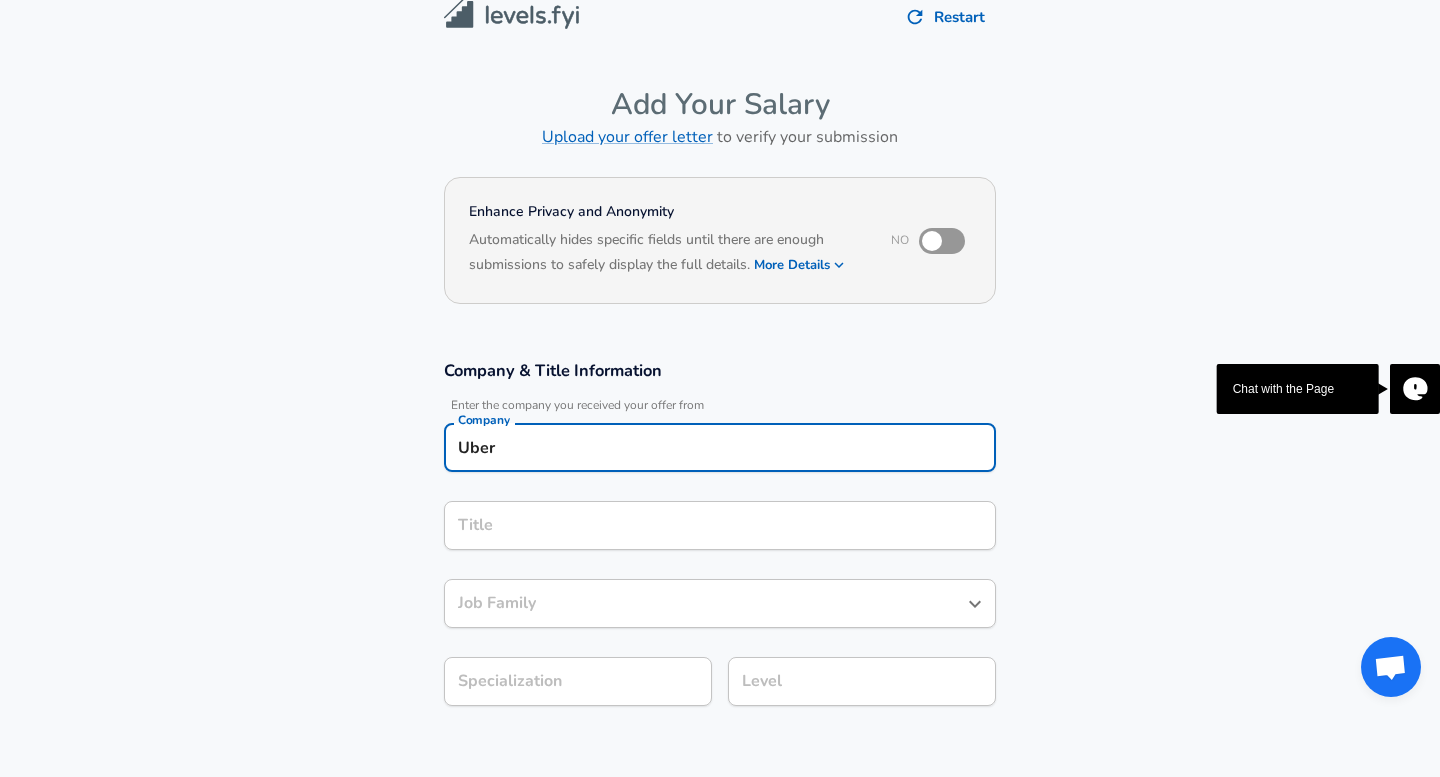 type on "Uber" 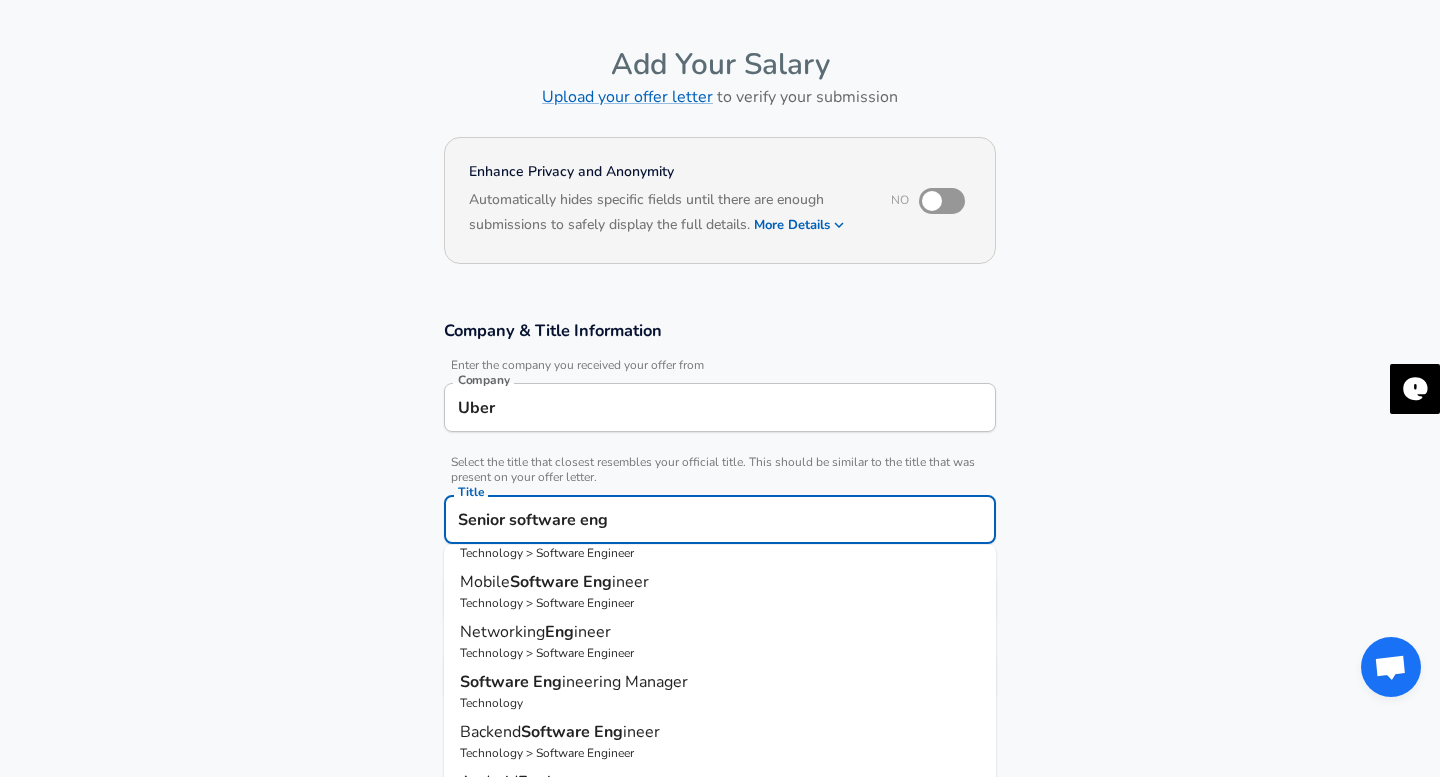 scroll, scrollTop: 205, scrollLeft: 0, axis: vertical 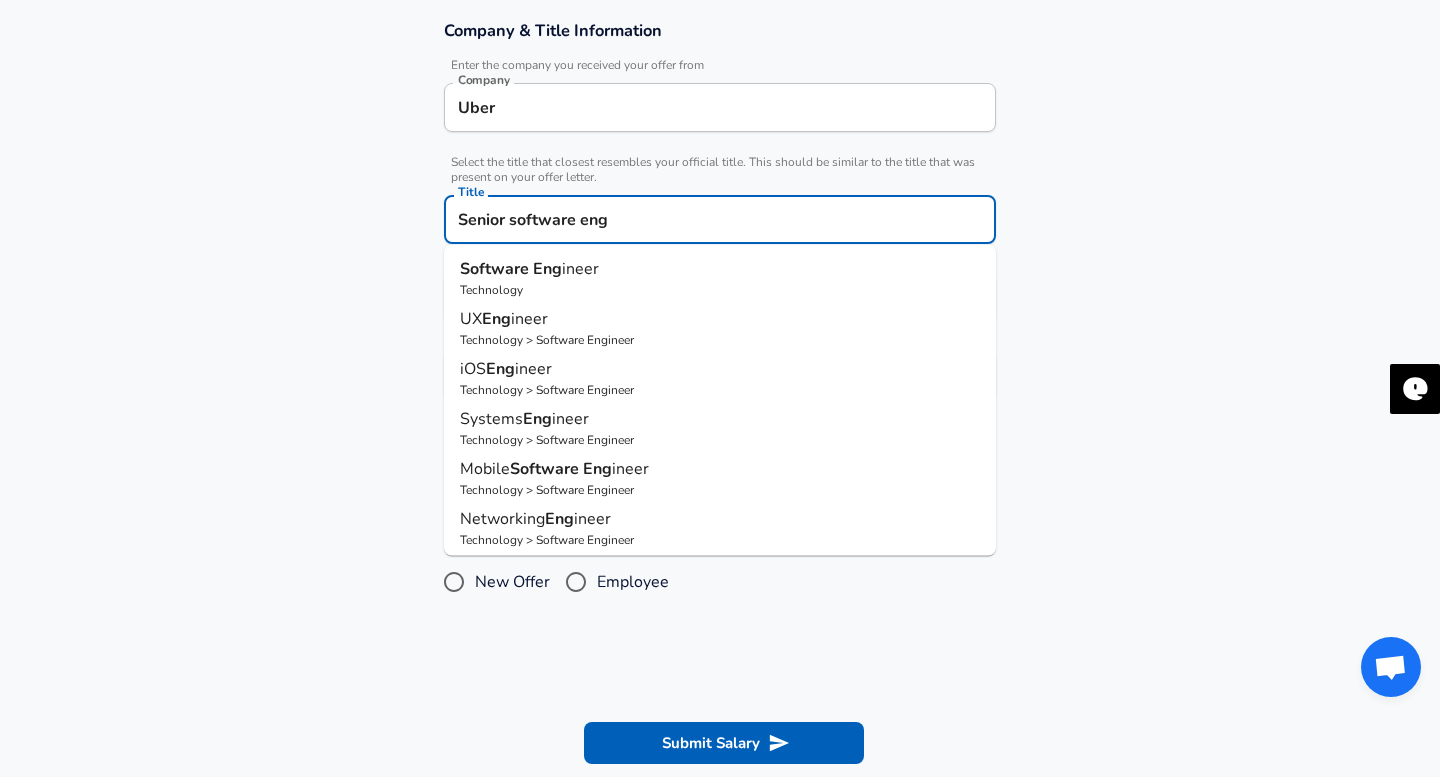 click on "Technology" at bounding box center [720, 290] 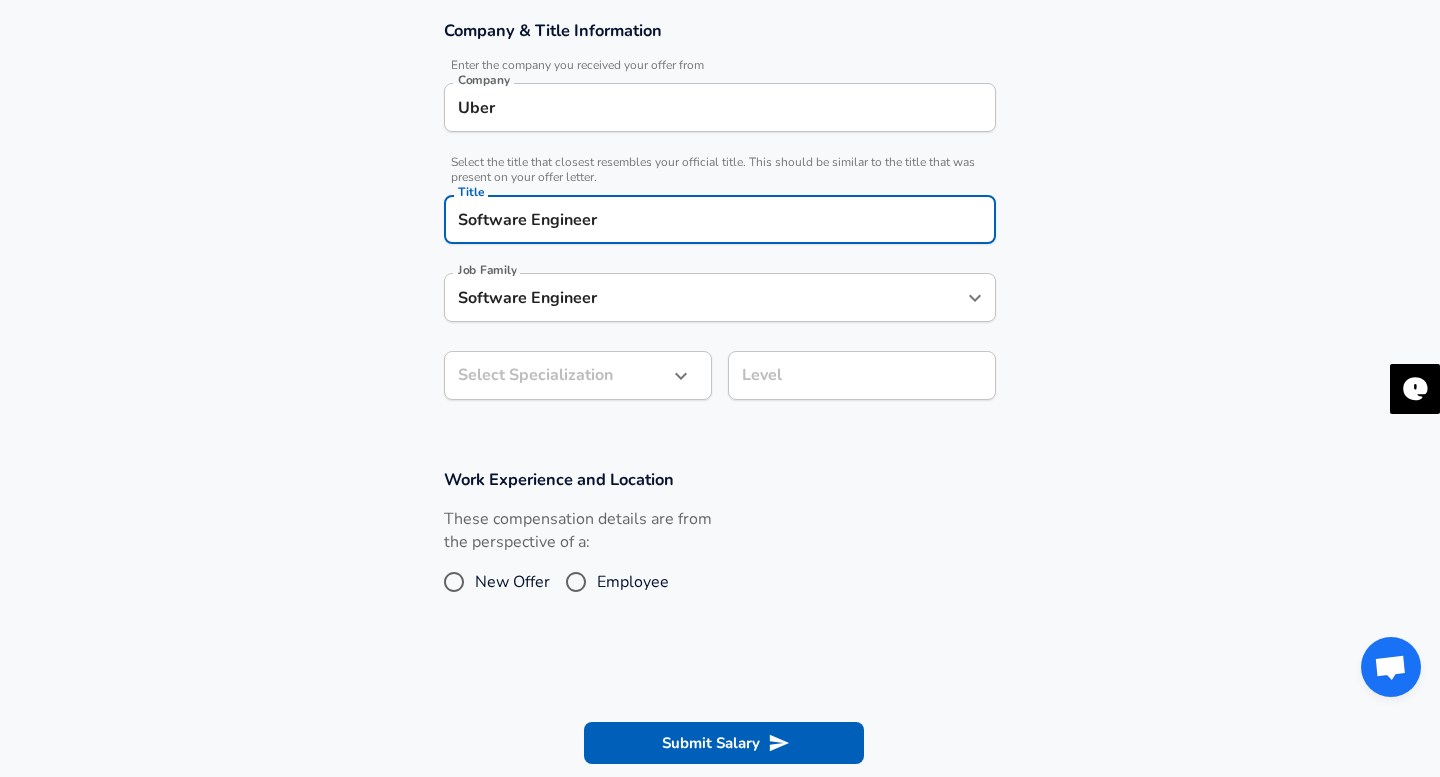 type on "Software Engineer" 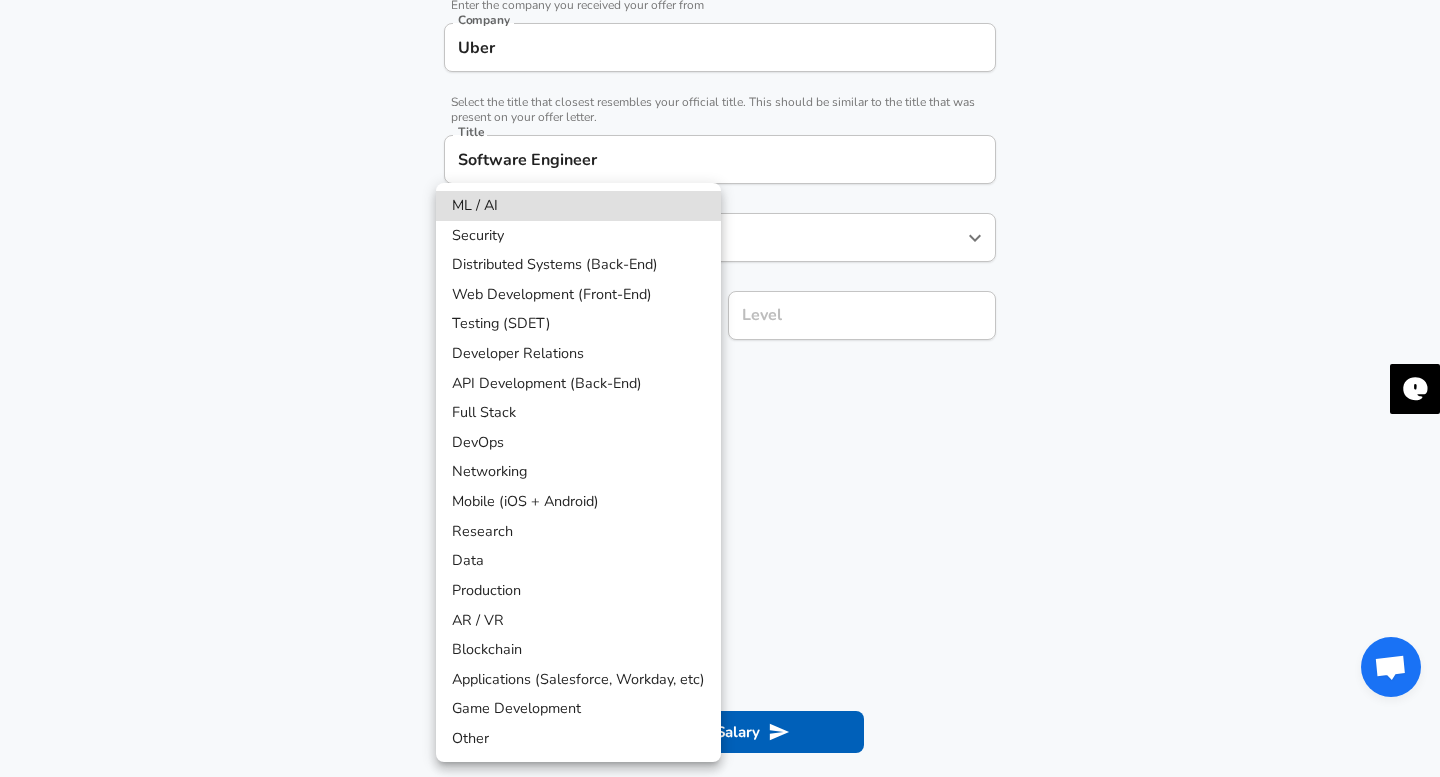 type 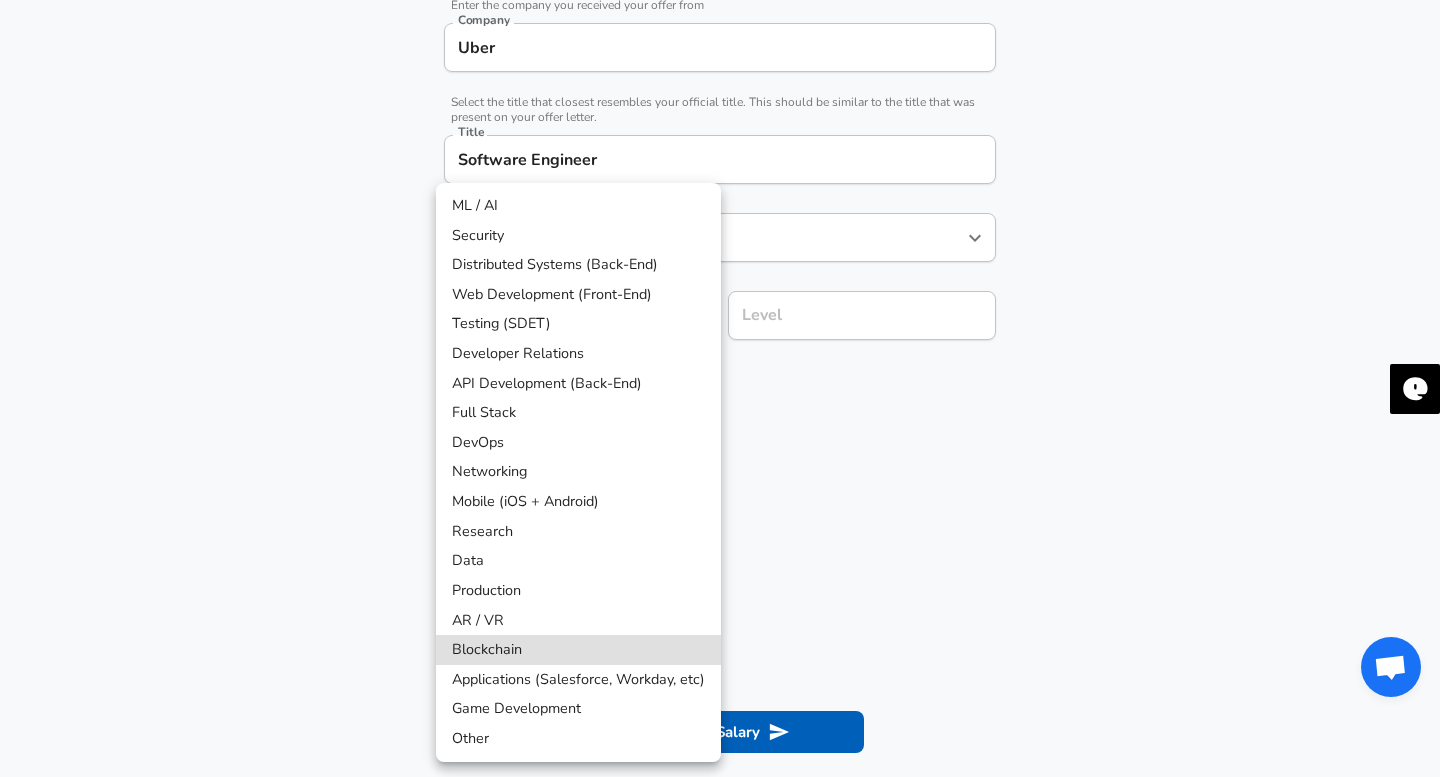 type 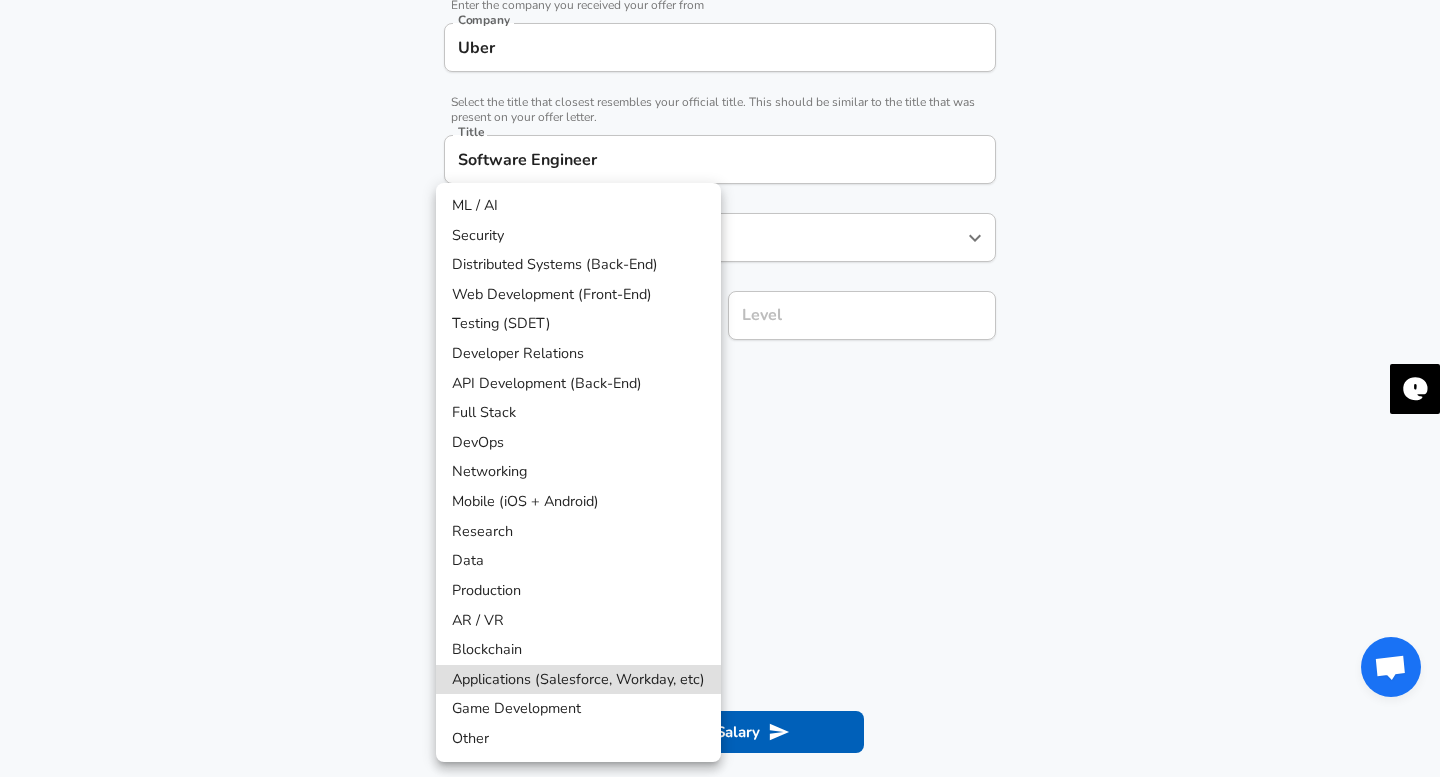 type 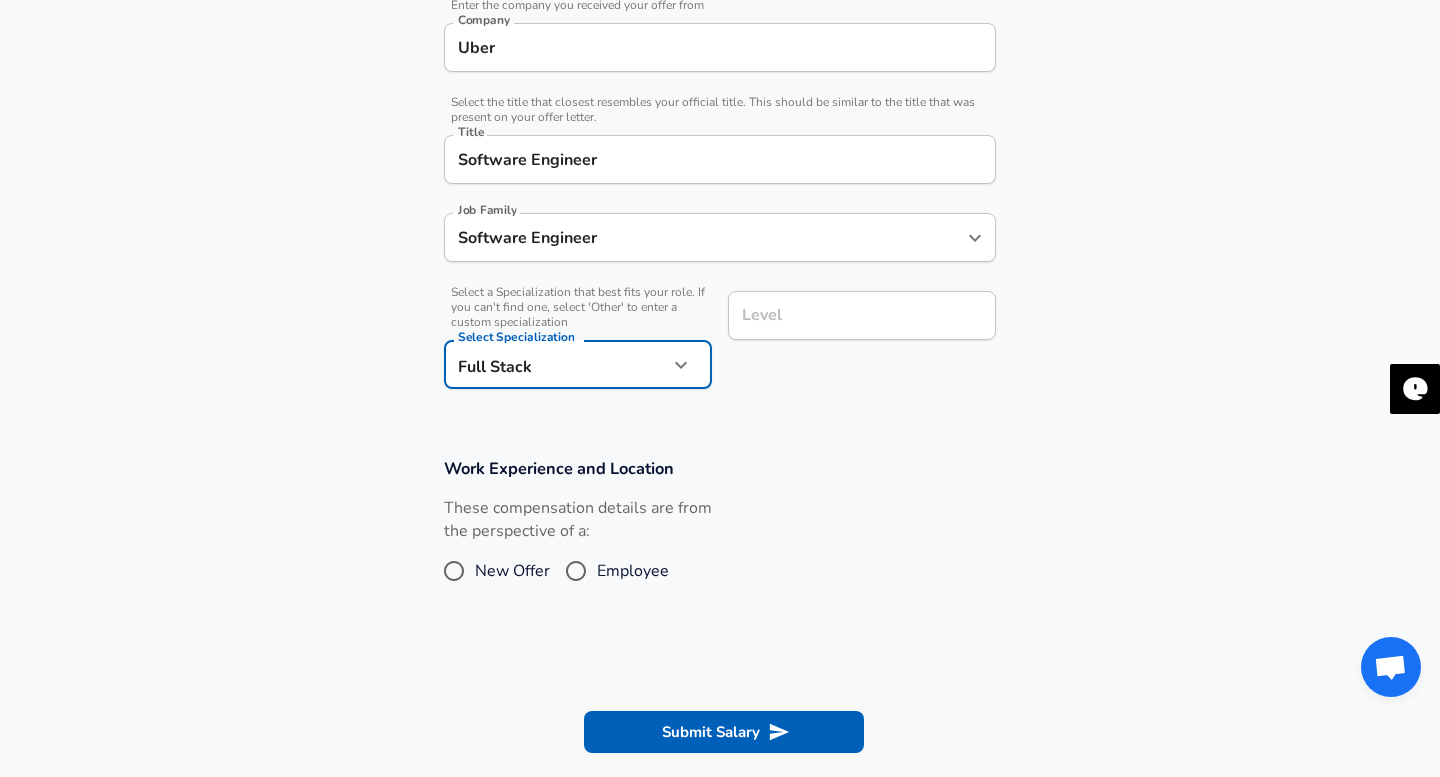 click on "Restart Add Your Salary Upload your offer letter   to verify your submission Enhance Privacy and Anonymity No Automatically hides specific fields until there are enough submissions to safely display the full details.   More Details Based on your submission and the data points that we have already collected, we will automatically hide and anonymize specific fields if there aren't enough data points to remain sufficiently anonymous. Company & Title Information   Enter the company you received your offer from Company Uber Company   Select the title that closest resembles your official title. This should be similar to the title that was present on your offer letter. Title Software Engineer Title Job Family Software Engineer Job Family   Select a Specialization that best fits your role. If you can't find one, select 'Other' to enter a custom specialization Select Specialization Full Stack Full Stack Select Specialization Level Level Work Experience and Location New Offer Employee Submit Salary   Terms of Use   and" at bounding box center (720, -32) 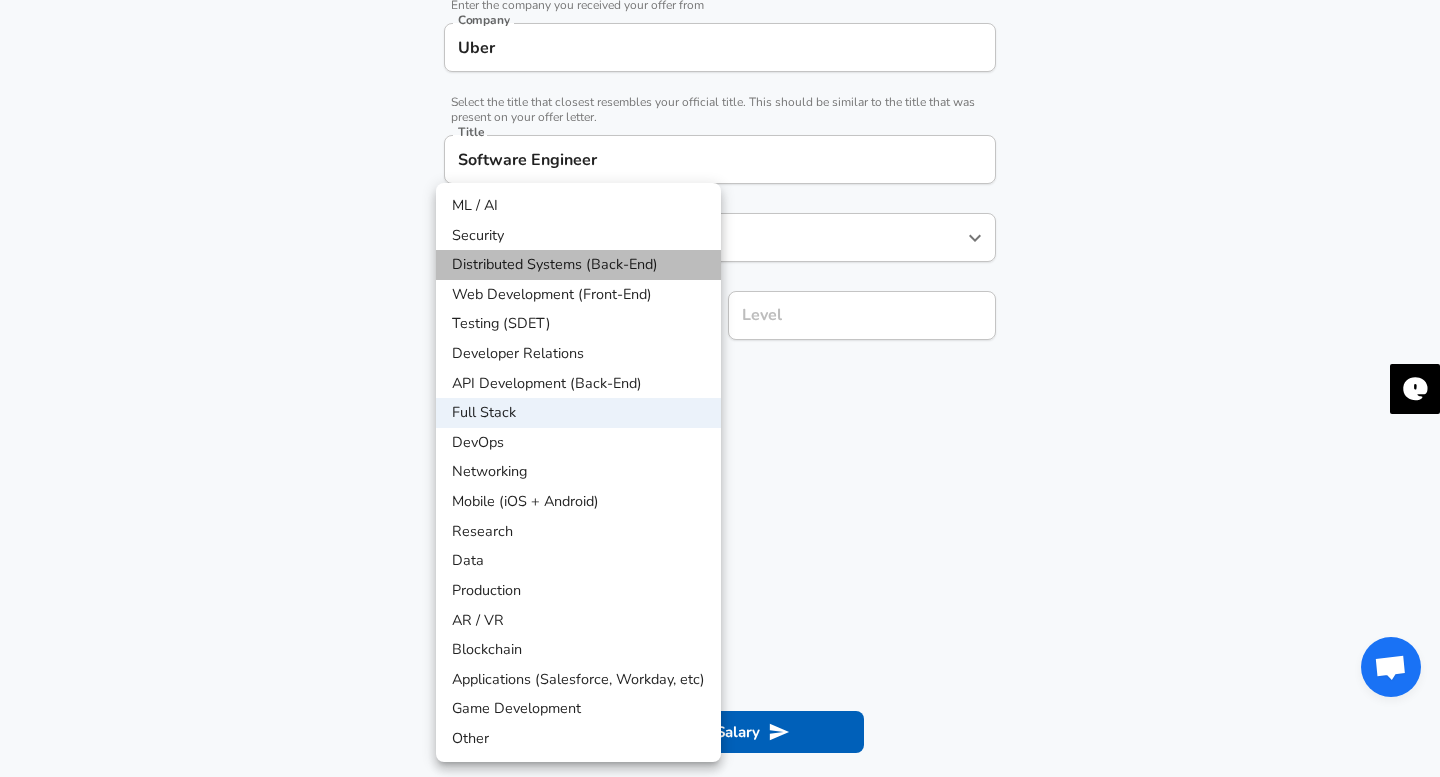 click on "Distributed Systems (Back-End)" at bounding box center (578, 265) 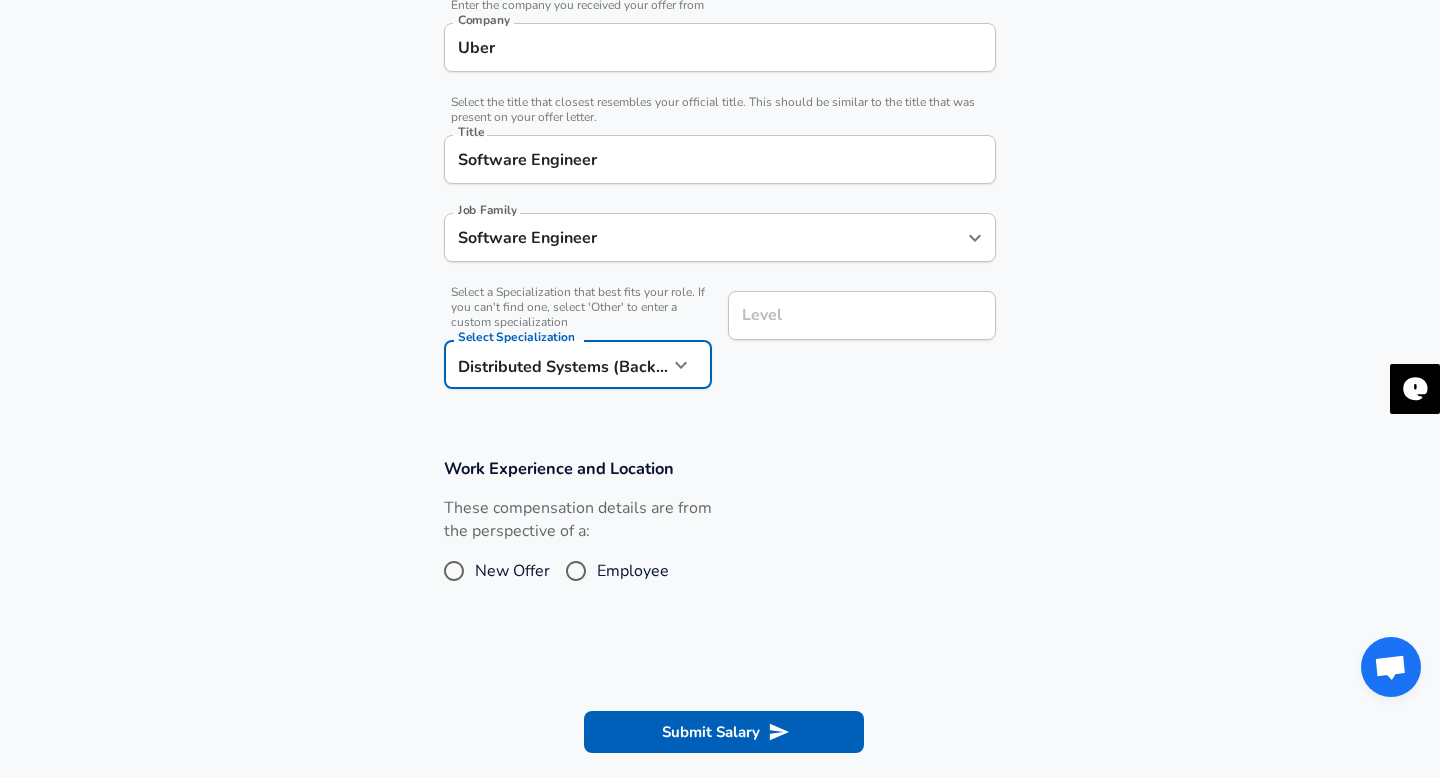 scroll, scrollTop: 460, scrollLeft: 0, axis: vertical 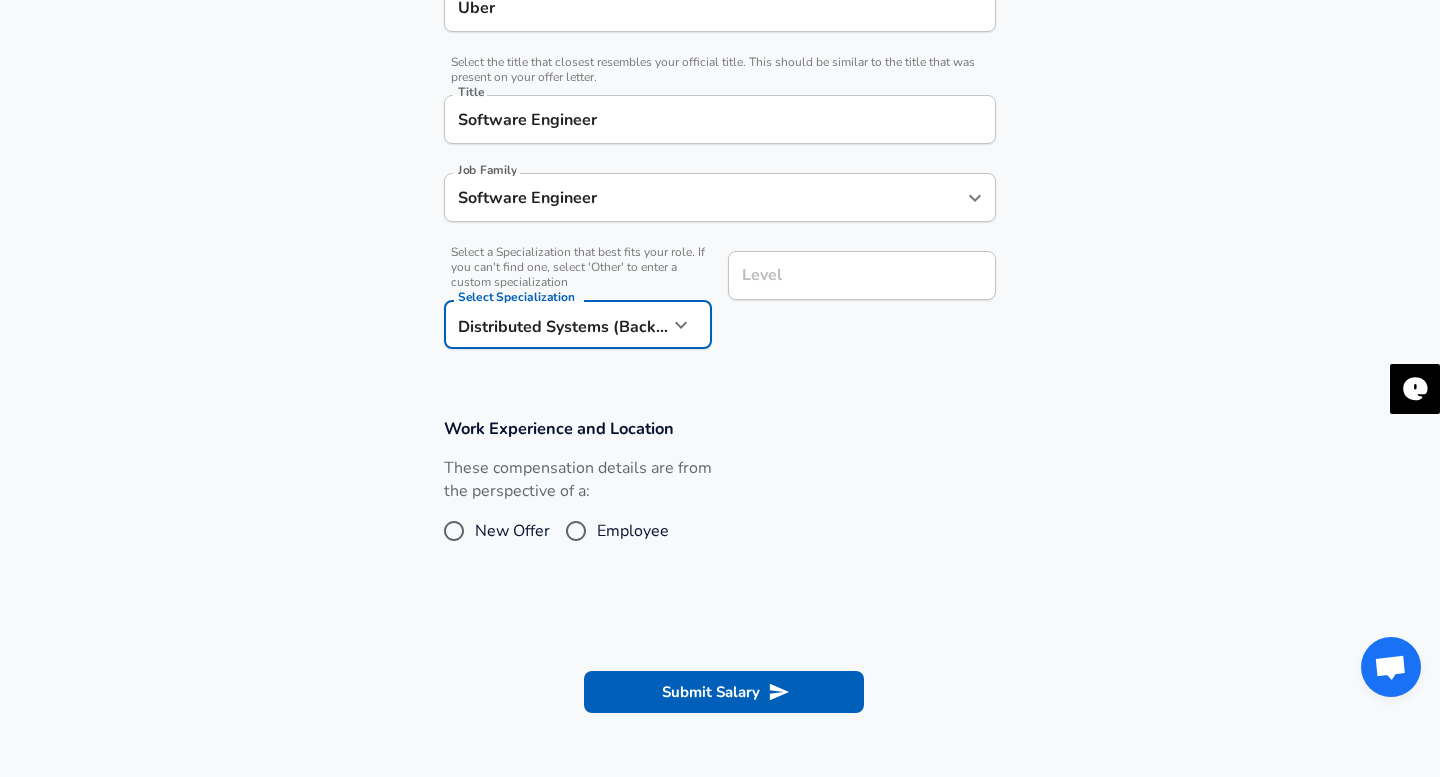click on "Level" at bounding box center [862, 275] 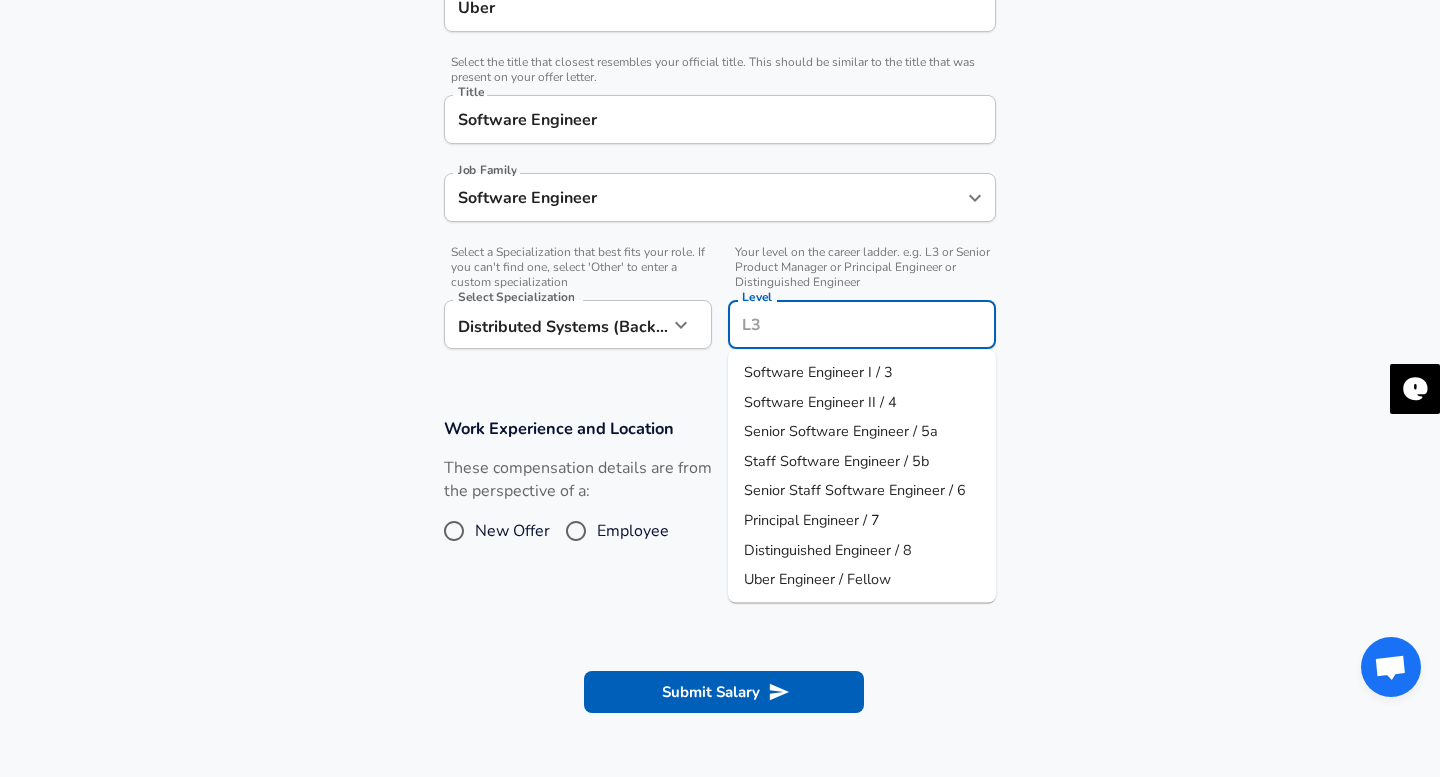 click on "Senior Software Engineer / 5a" at bounding box center (841, 431) 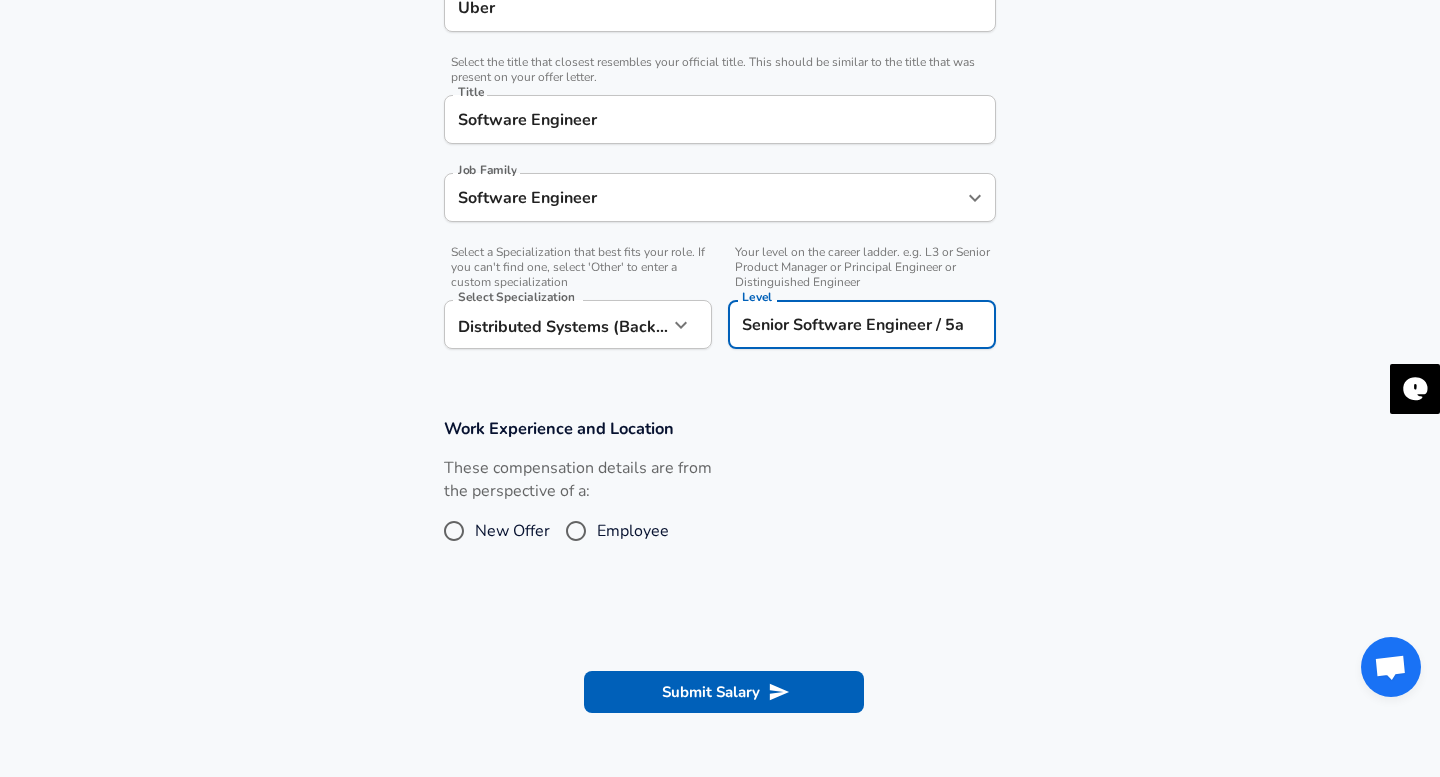 click on "Employee" at bounding box center [576, 531] 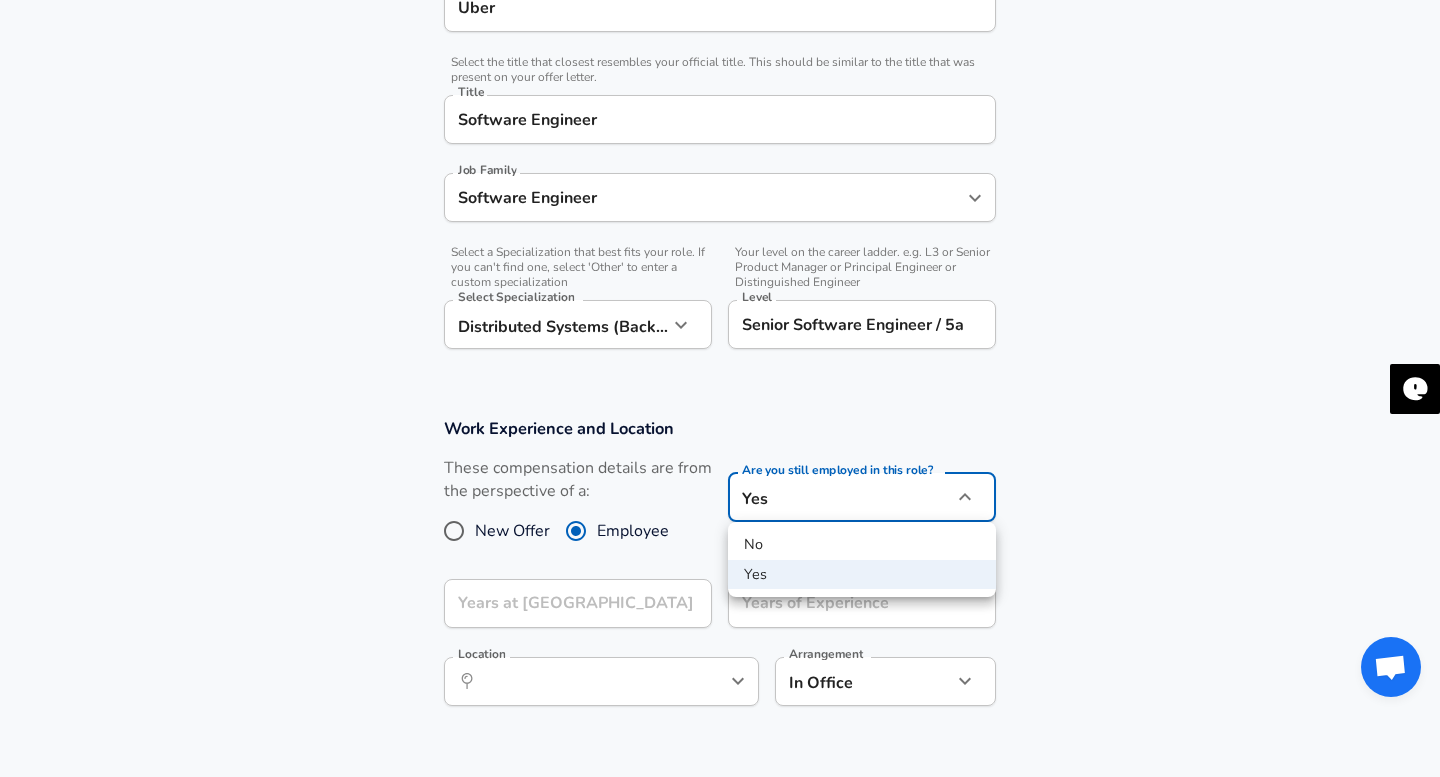 click on "Restart Add Your Salary Upload your offer letter   to verify your submission Enhance Privacy and Anonymity No Automatically hides specific fields until there are enough submissions to safely display the full details.   More Details Based on your submission and the data points that we have already collected, we will automatically hide and anonymize specific fields if there aren't enough data points to remain sufficiently anonymous. Company & Title Information   Enter the company you received your offer from Company Uber Company   Select the title that closest resembles your official title. This should be similar to the title that was present on your offer letter. Title Software Engineer Title Job Family Software Engineer Job Family   Select a Specialization that best fits your role. If you can't find one, select 'Other' to enter a custom specialization Select Specialization Distributed Systems (Back-End) Distributed Systems (Back-End) Select Specialization   Level Senior Software Engineer / 5a Level New Offer" at bounding box center (720, -72) 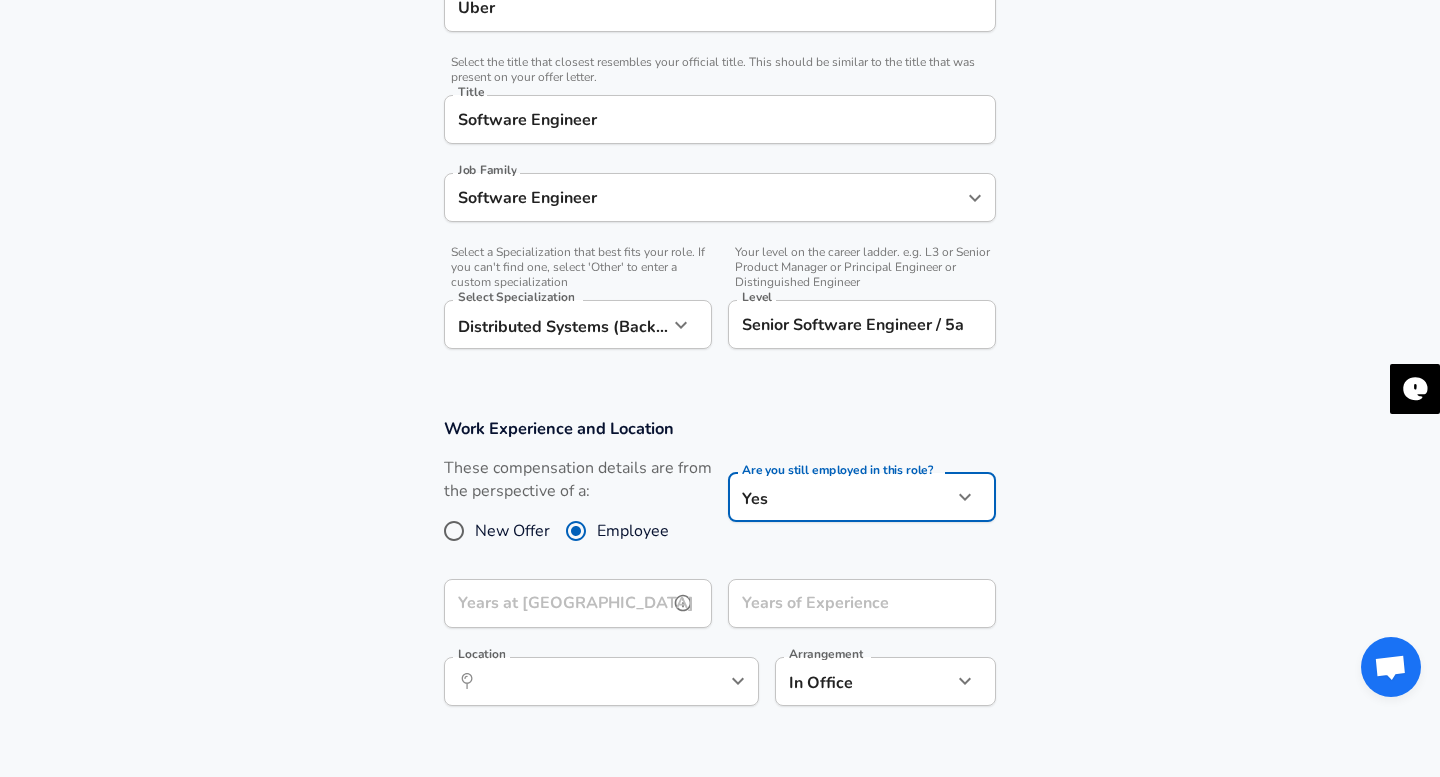 click on "Years at [GEOGRAPHIC_DATA]" at bounding box center [556, 603] 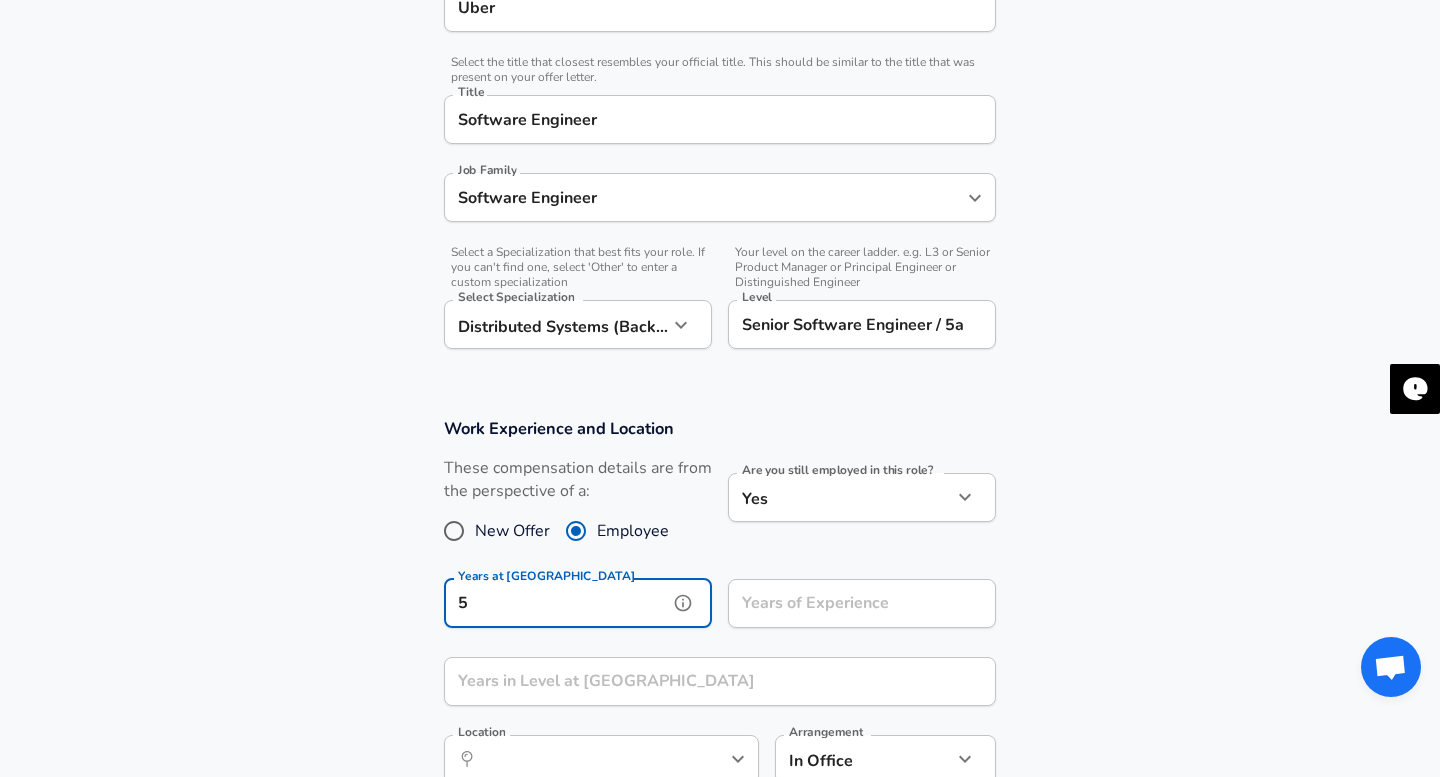 type on "5" 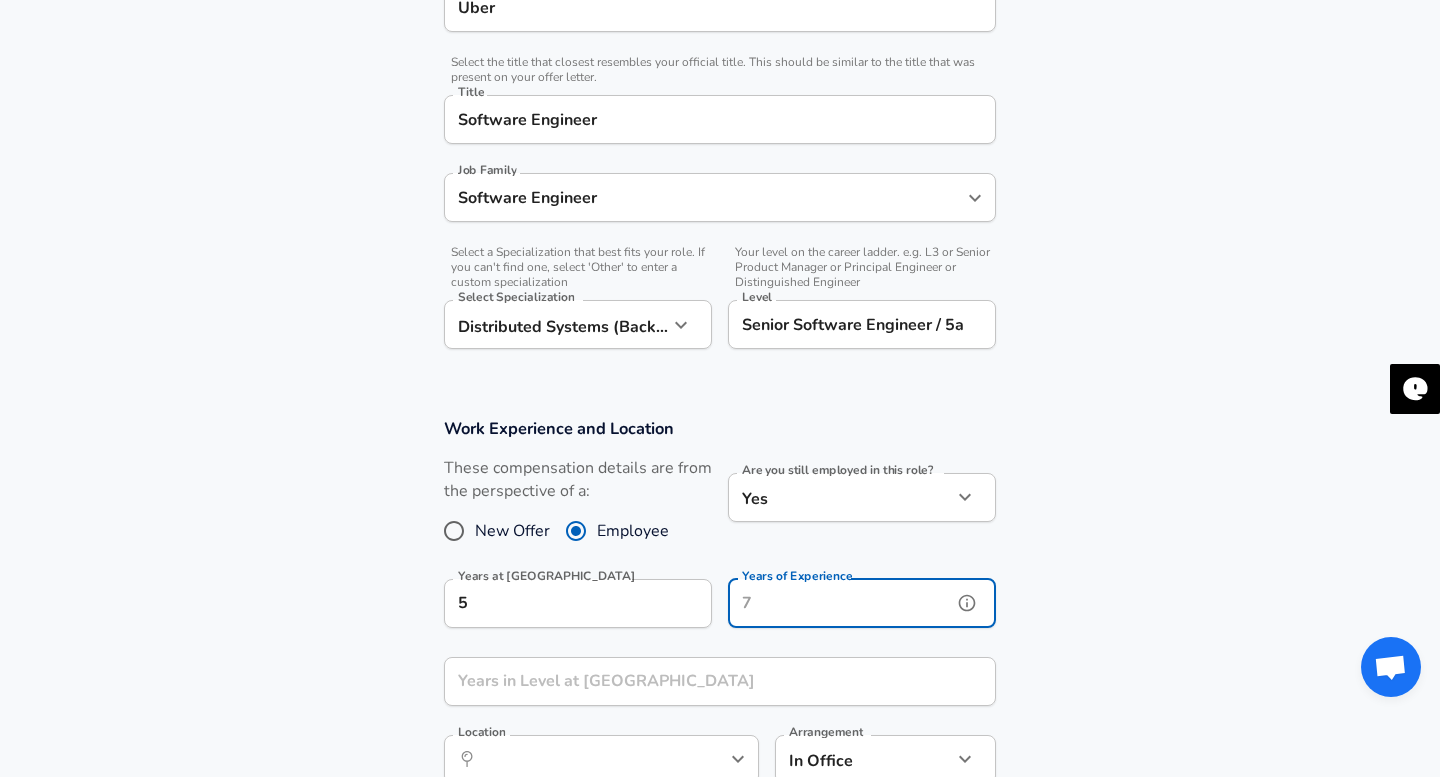 click on "Years of Experience" at bounding box center [840, 603] 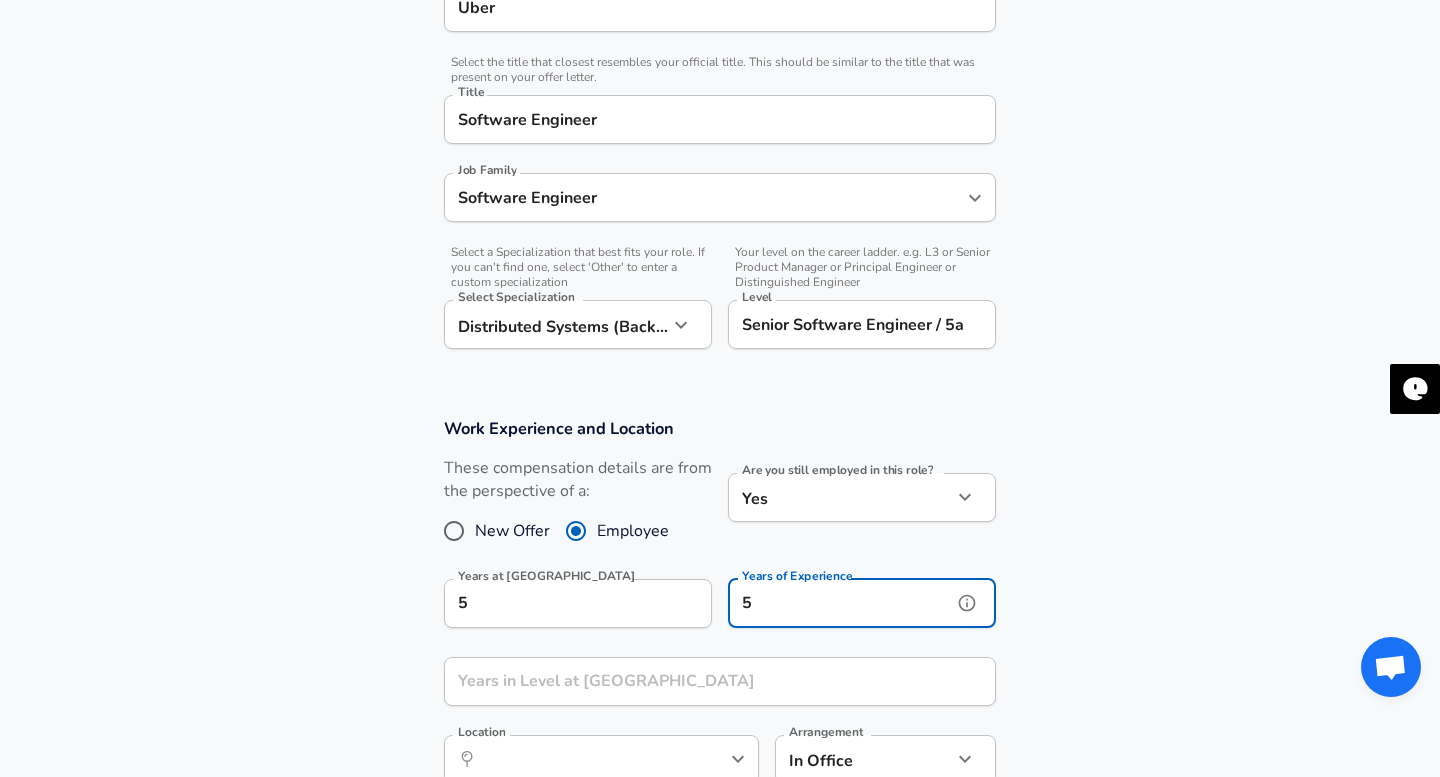 type on "5" 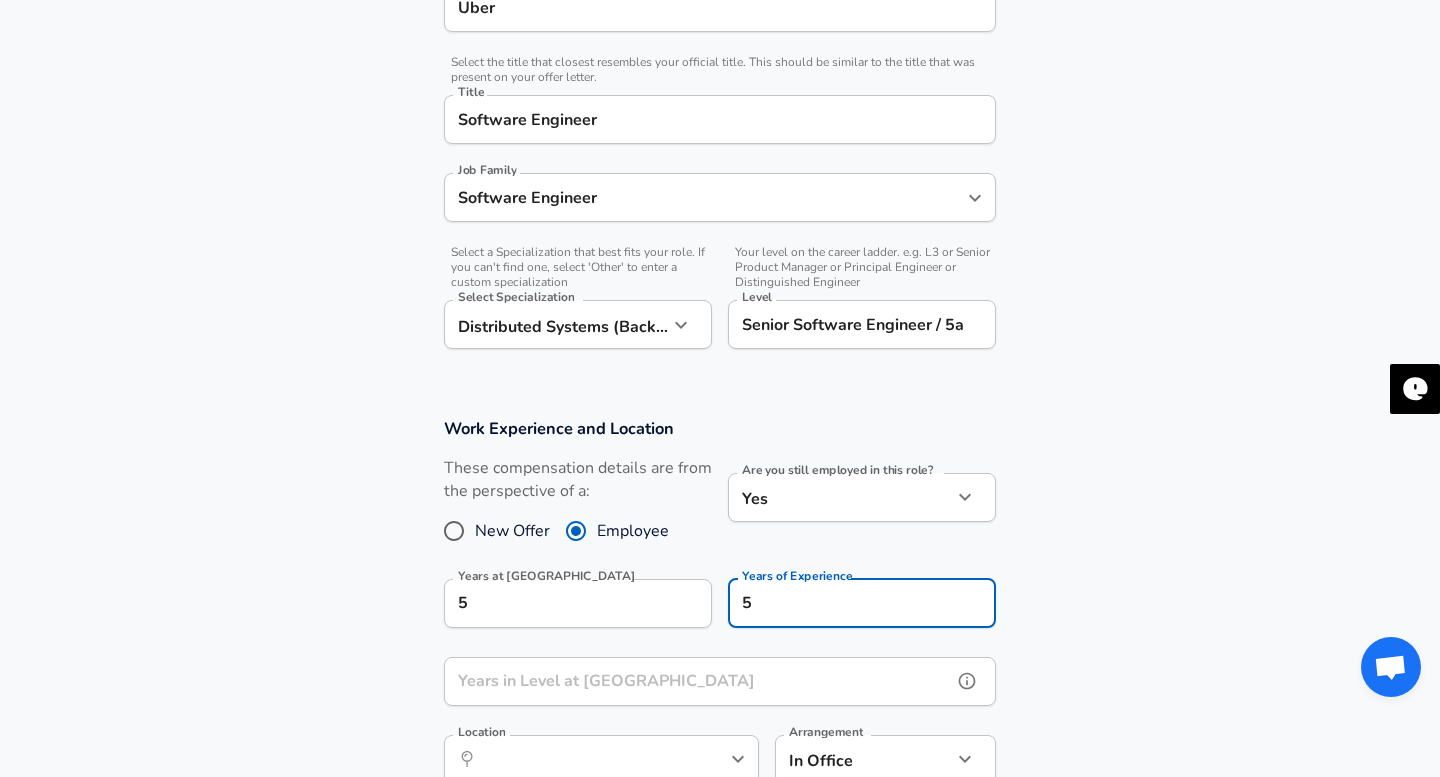click on "Years in Level at Uber Years in Level at [GEOGRAPHIC_DATA]" at bounding box center [720, 684] 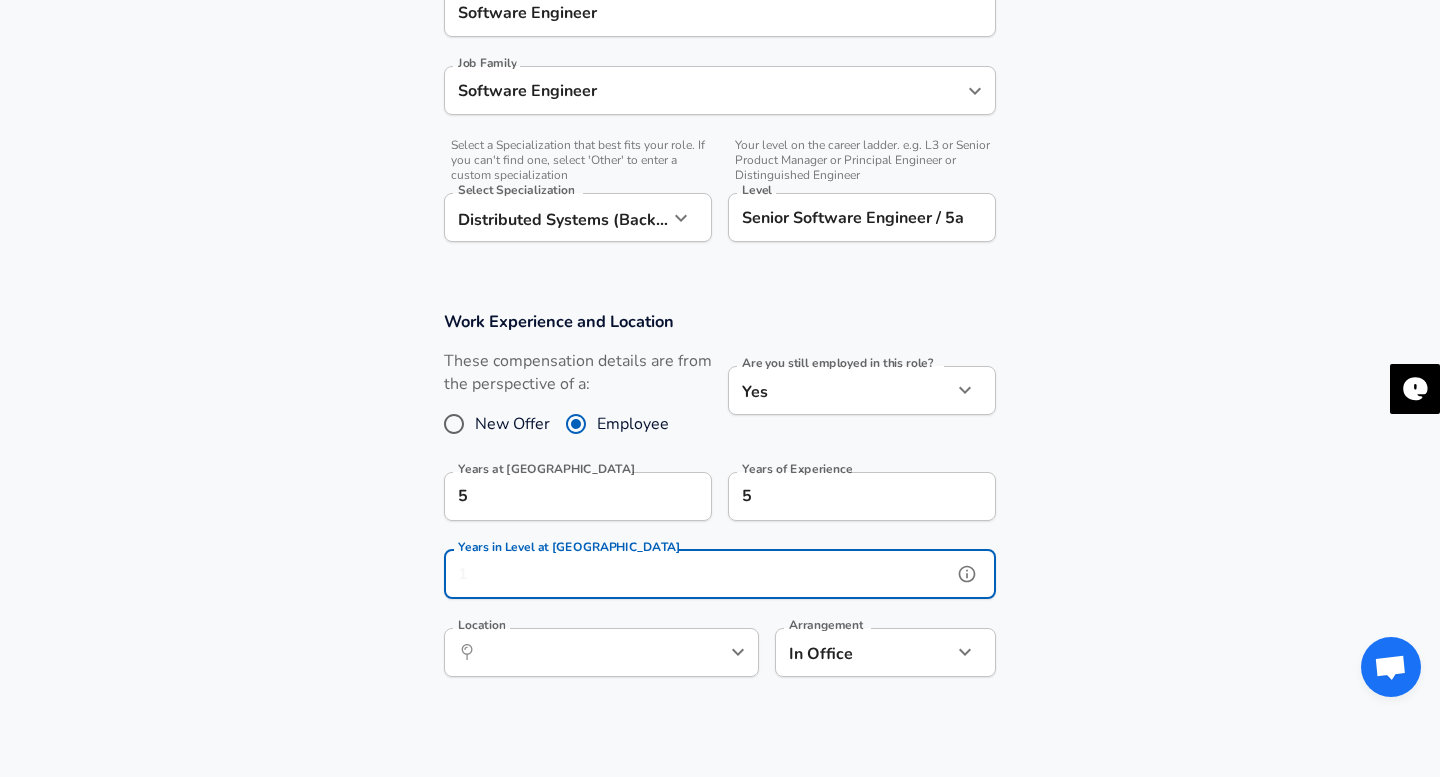 scroll, scrollTop: 572, scrollLeft: 0, axis: vertical 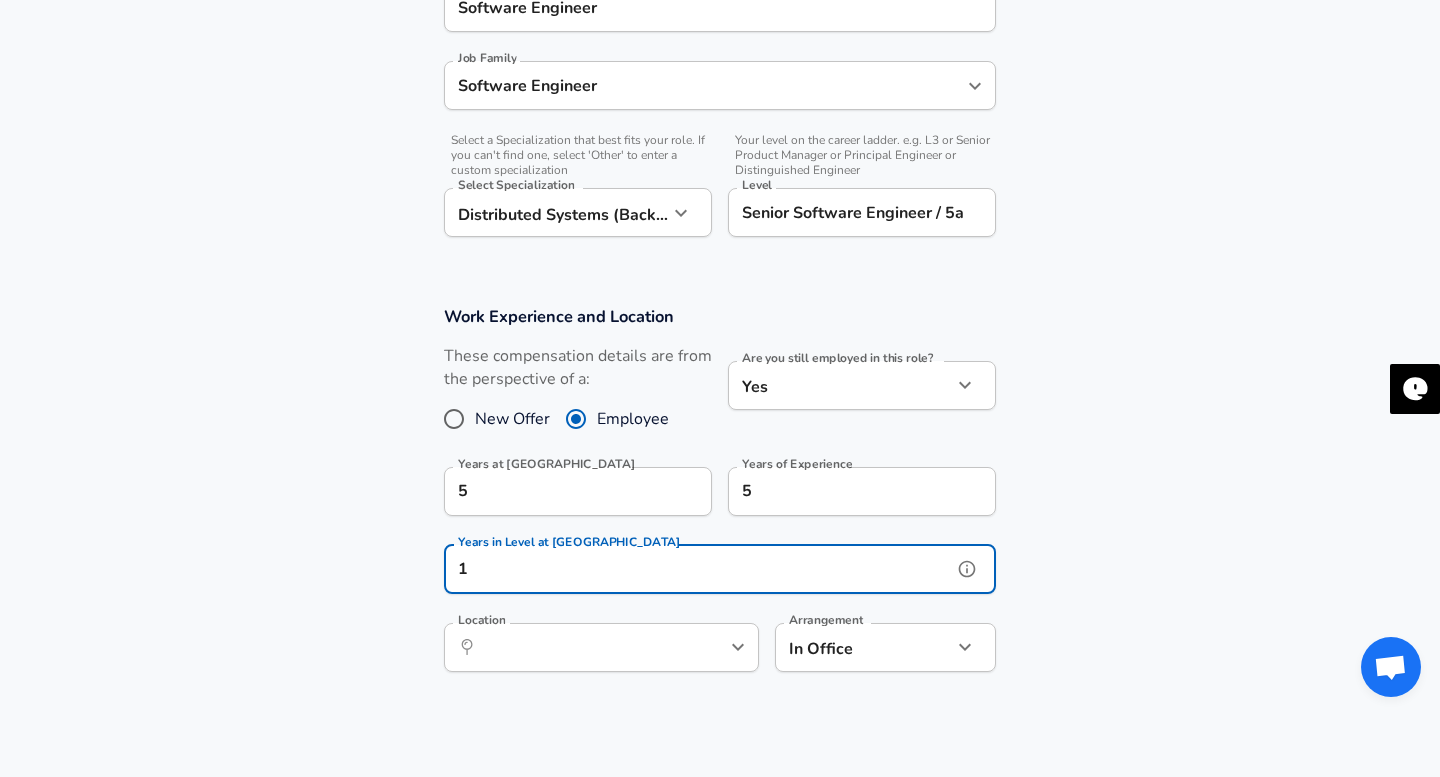 type on "1" 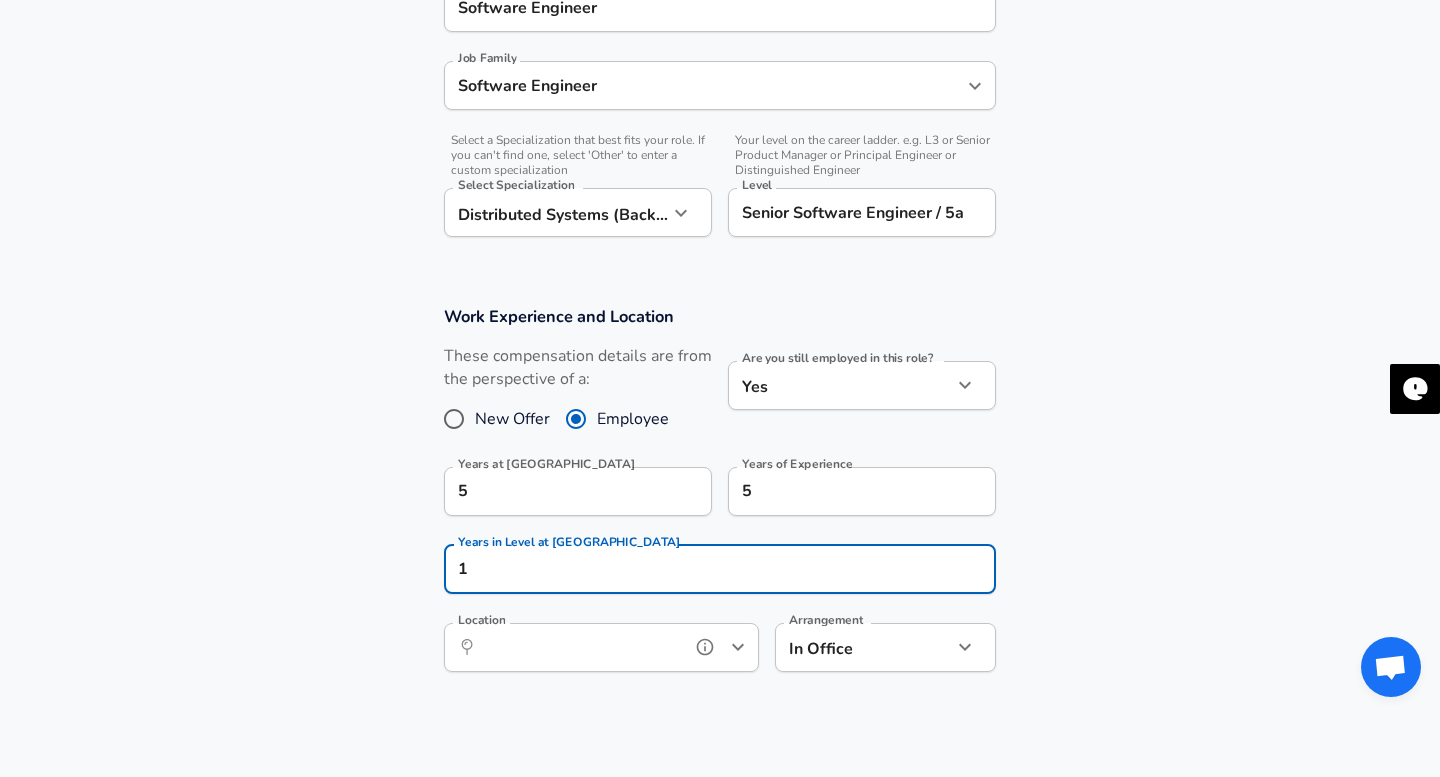 click on "Location" at bounding box center (579, 647) 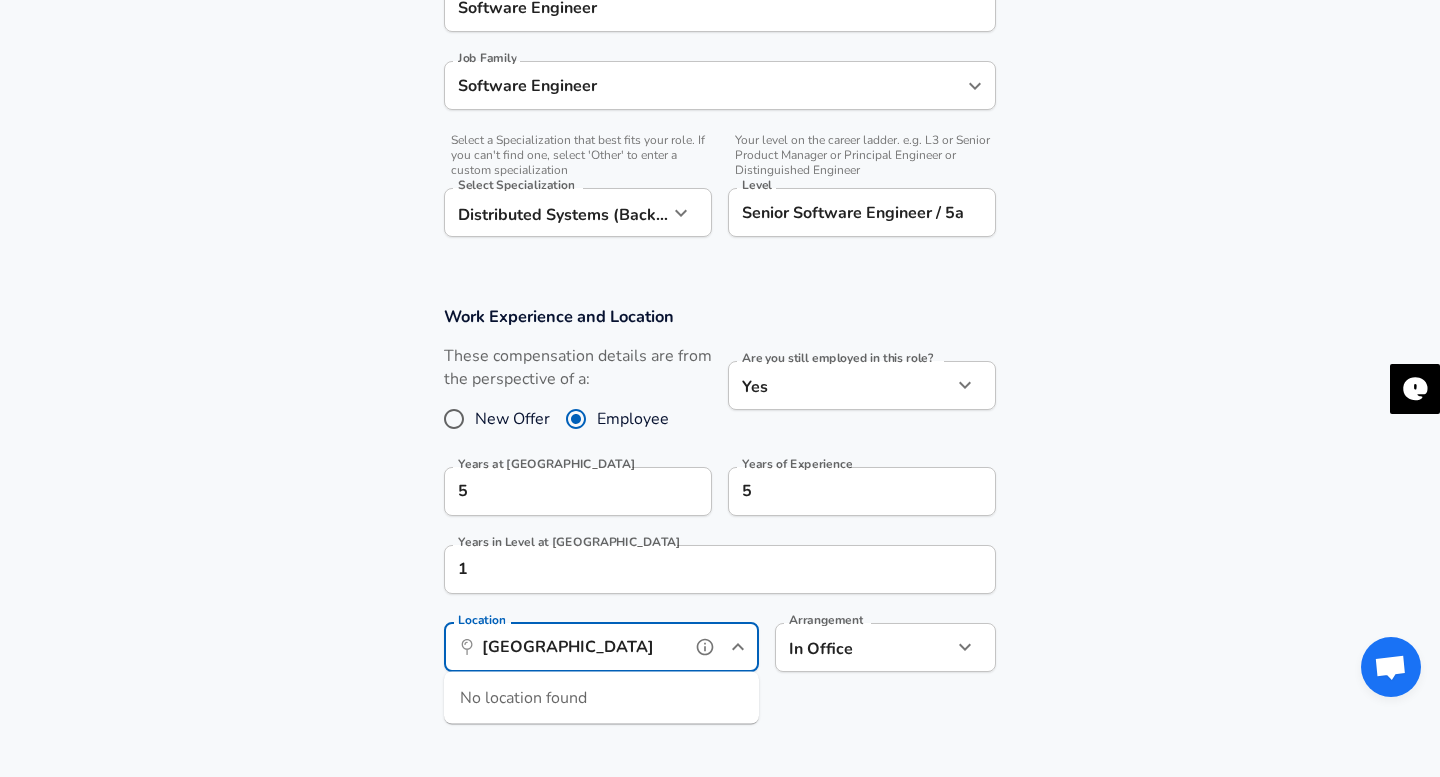 click on "[GEOGRAPHIC_DATA]" at bounding box center (579, 647) 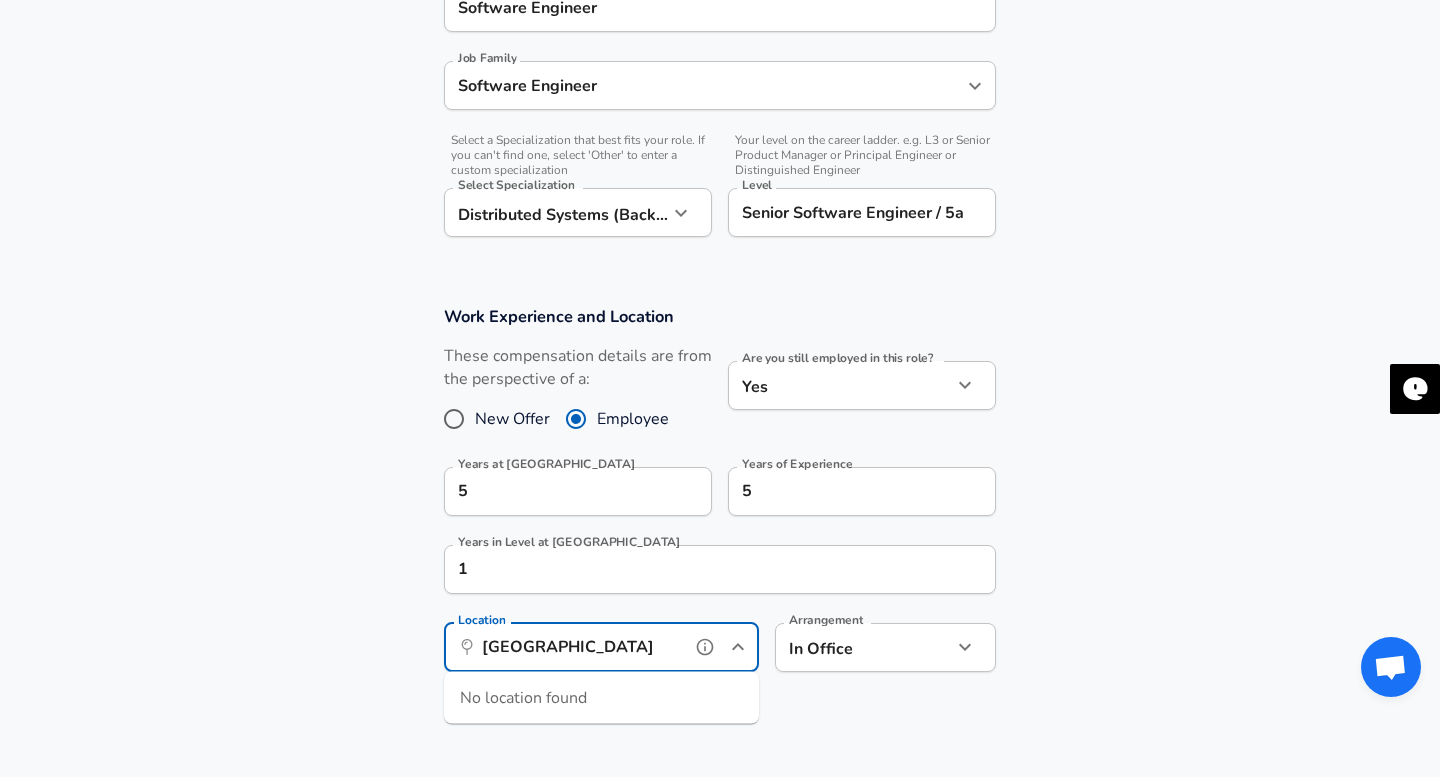 click on "[GEOGRAPHIC_DATA]" at bounding box center [579, 647] 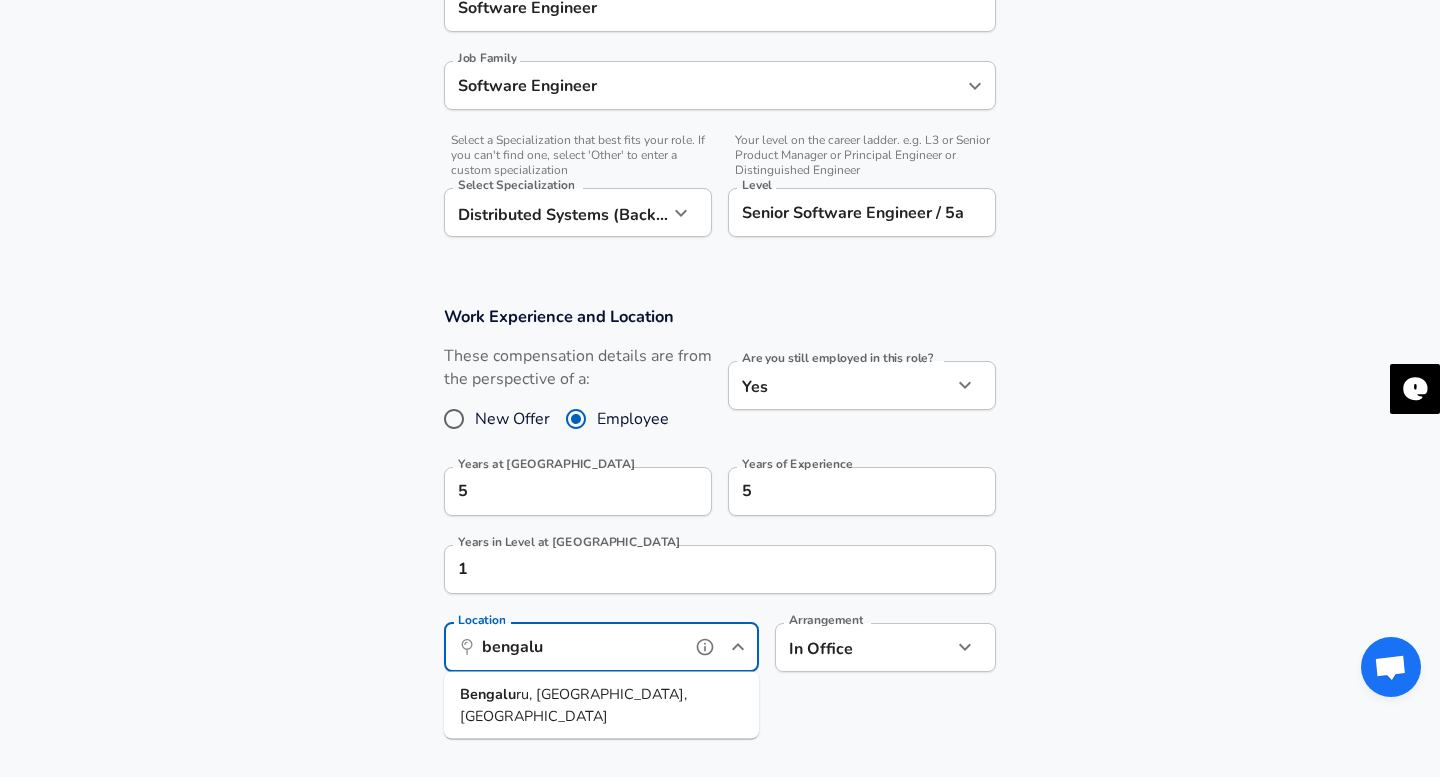 click on "ru, [GEOGRAPHIC_DATA], [GEOGRAPHIC_DATA]" at bounding box center [573, 705] 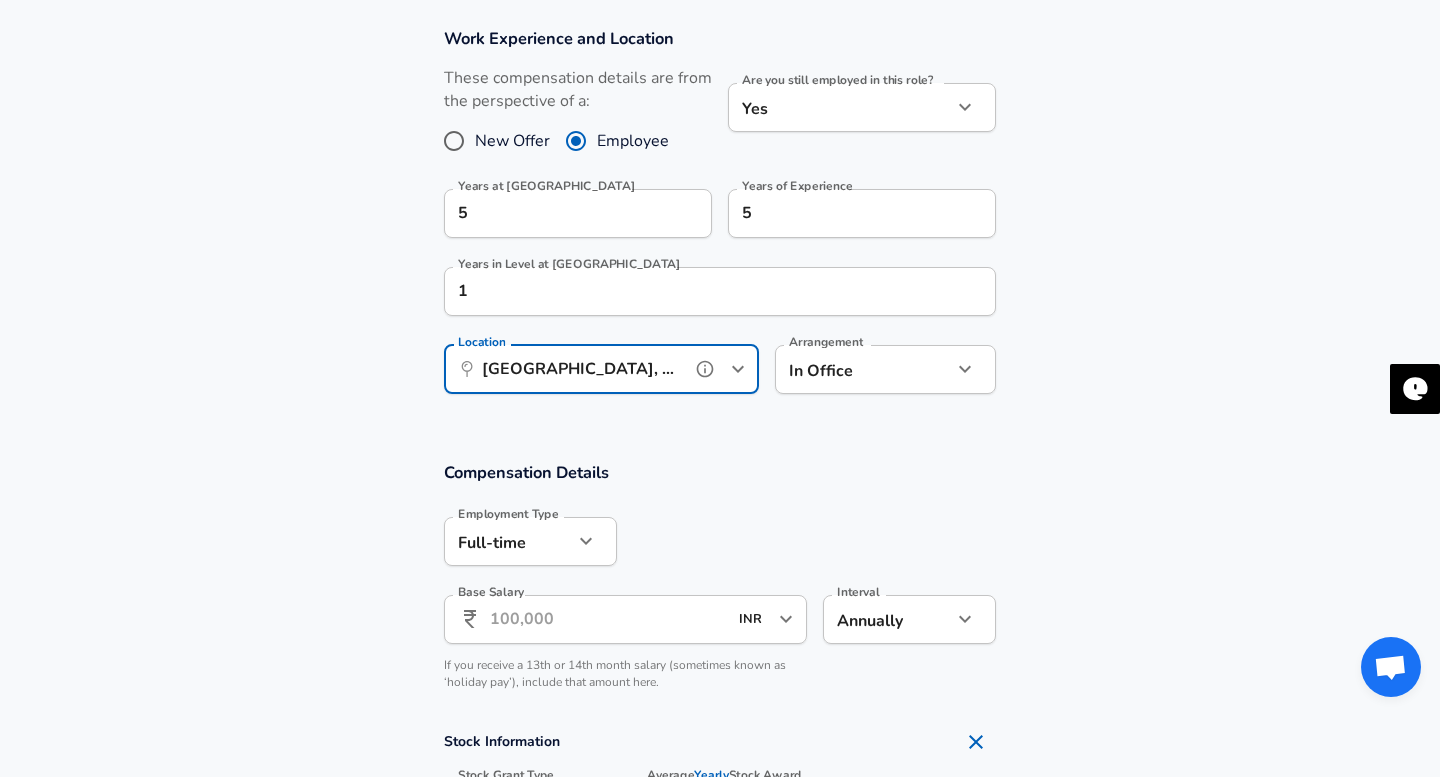scroll, scrollTop: 857, scrollLeft: 0, axis: vertical 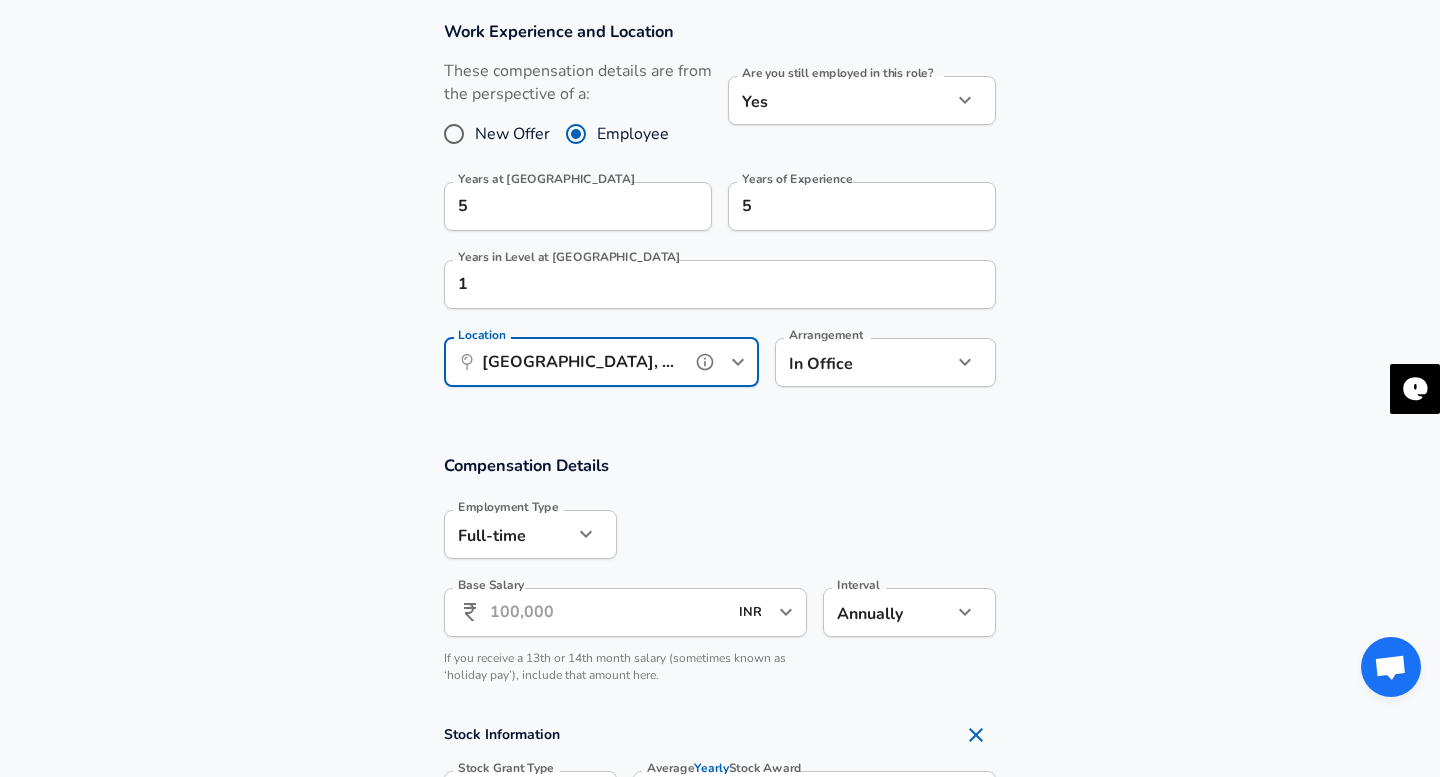 type on "[GEOGRAPHIC_DATA], [GEOGRAPHIC_DATA], [GEOGRAPHIC_DATA]" 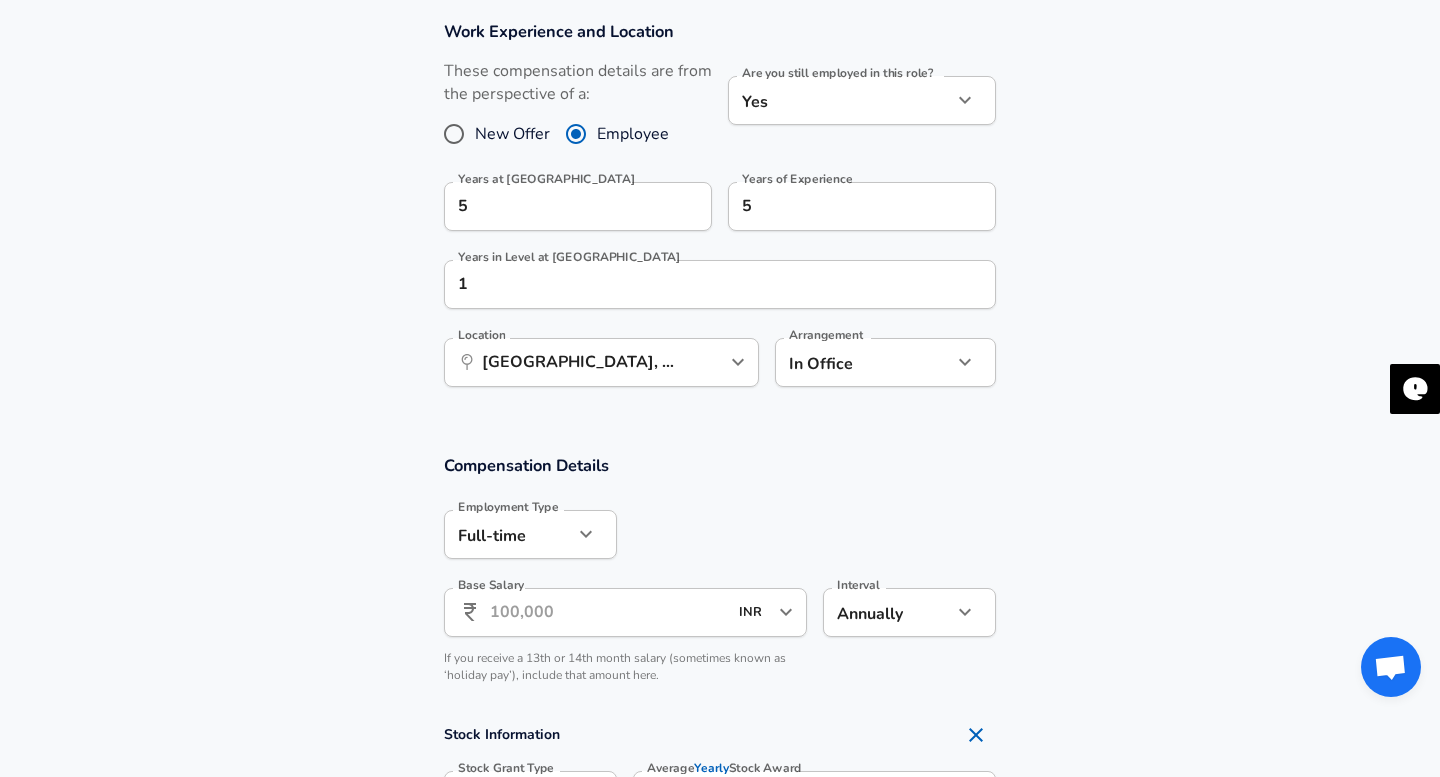 click on "Base Salary" at bounding box center (608, 612) 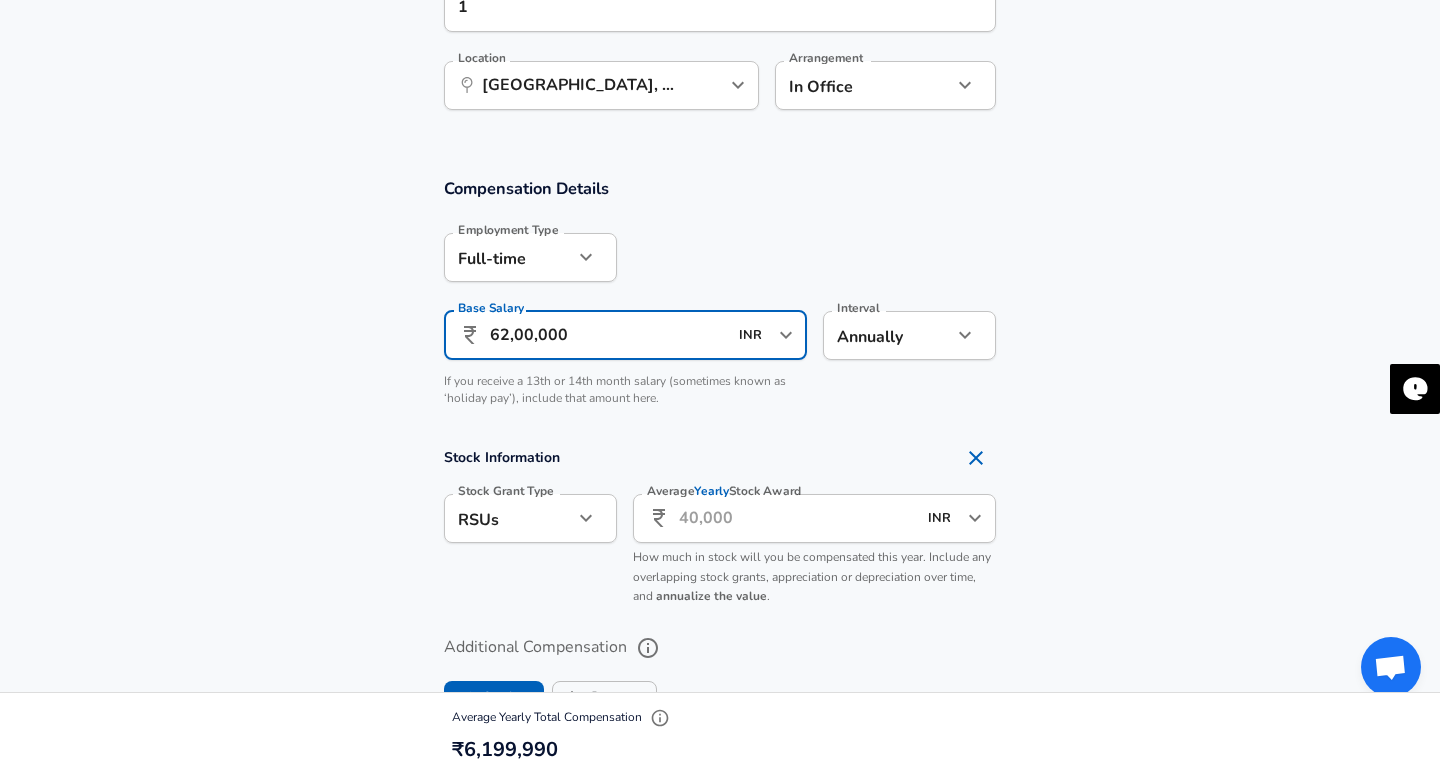 scroll, scrollTop: 1139, scrollLeft: 0, axis: vertical 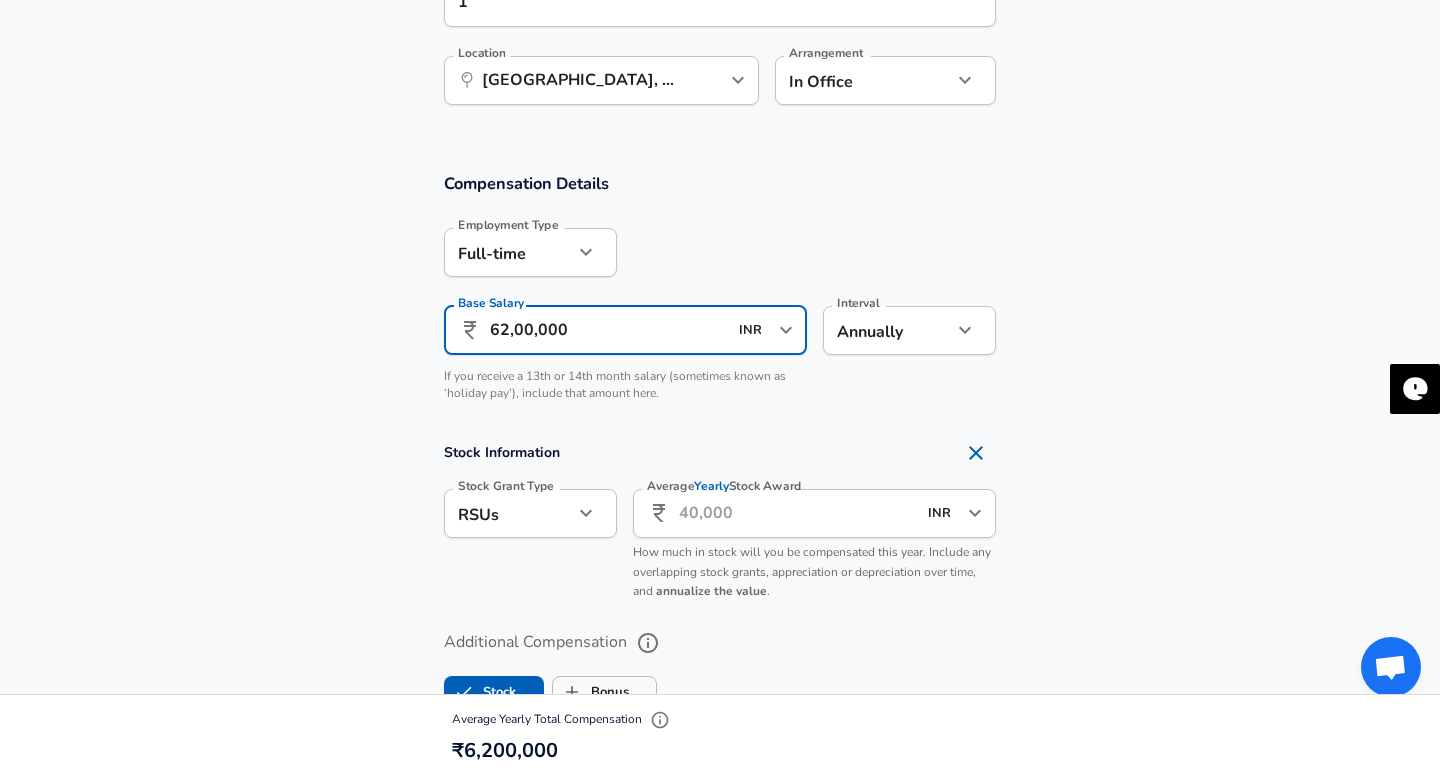 type on "62,00,000" 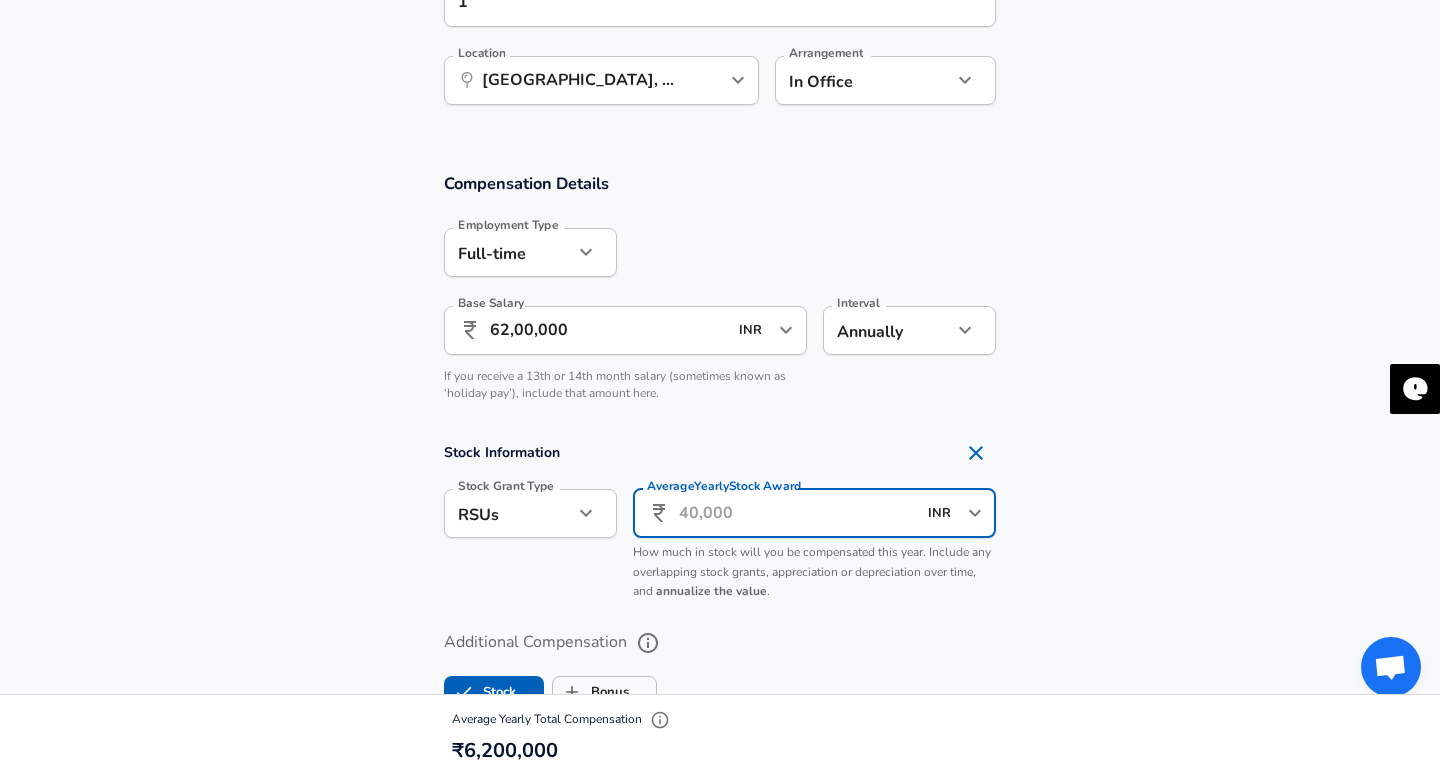 click on "Average  Yearly  Stock Award" at bounding box center [797, 513] 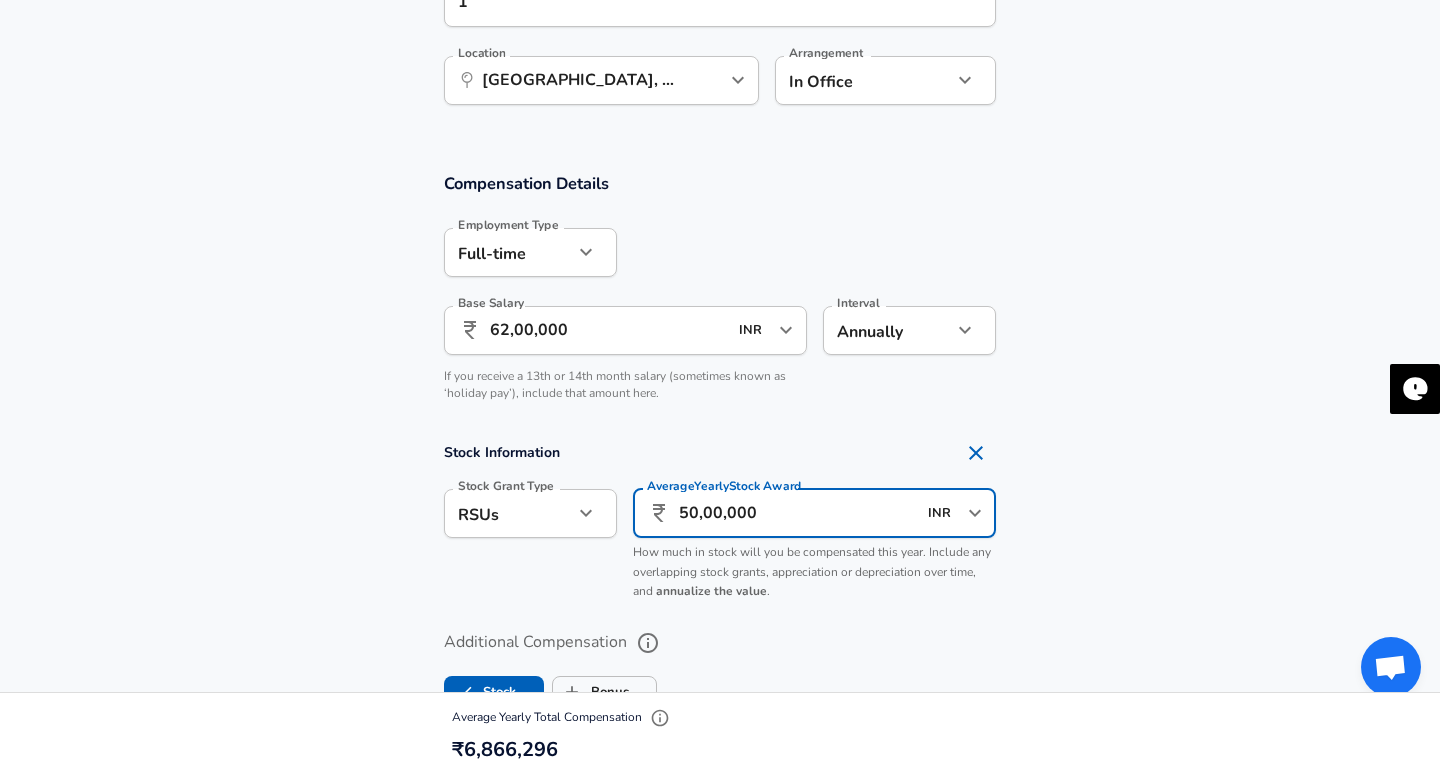 type on "50,00,000" 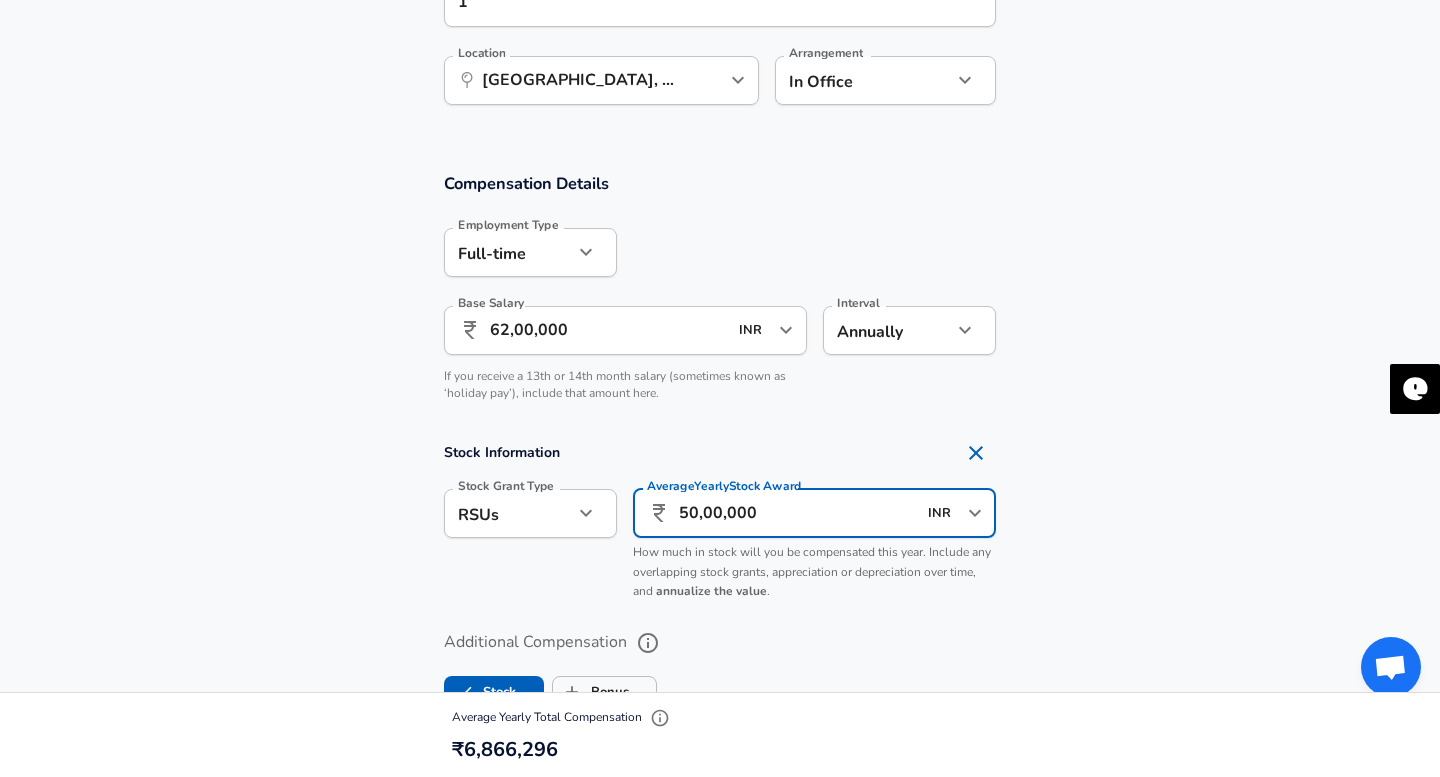 click on "Stock Information  Stock Grant Type RSUs stock Stock Grant Type Average  Yearly  Stock Award ​ 50,00,000 INR ​ Average  Yearly  Stock Award   How much in stock will you be compensated this year. Include any overlapping stock grants, appreciation or depreciation over time, and   annualize the value ." at bounding box center (720, 522) 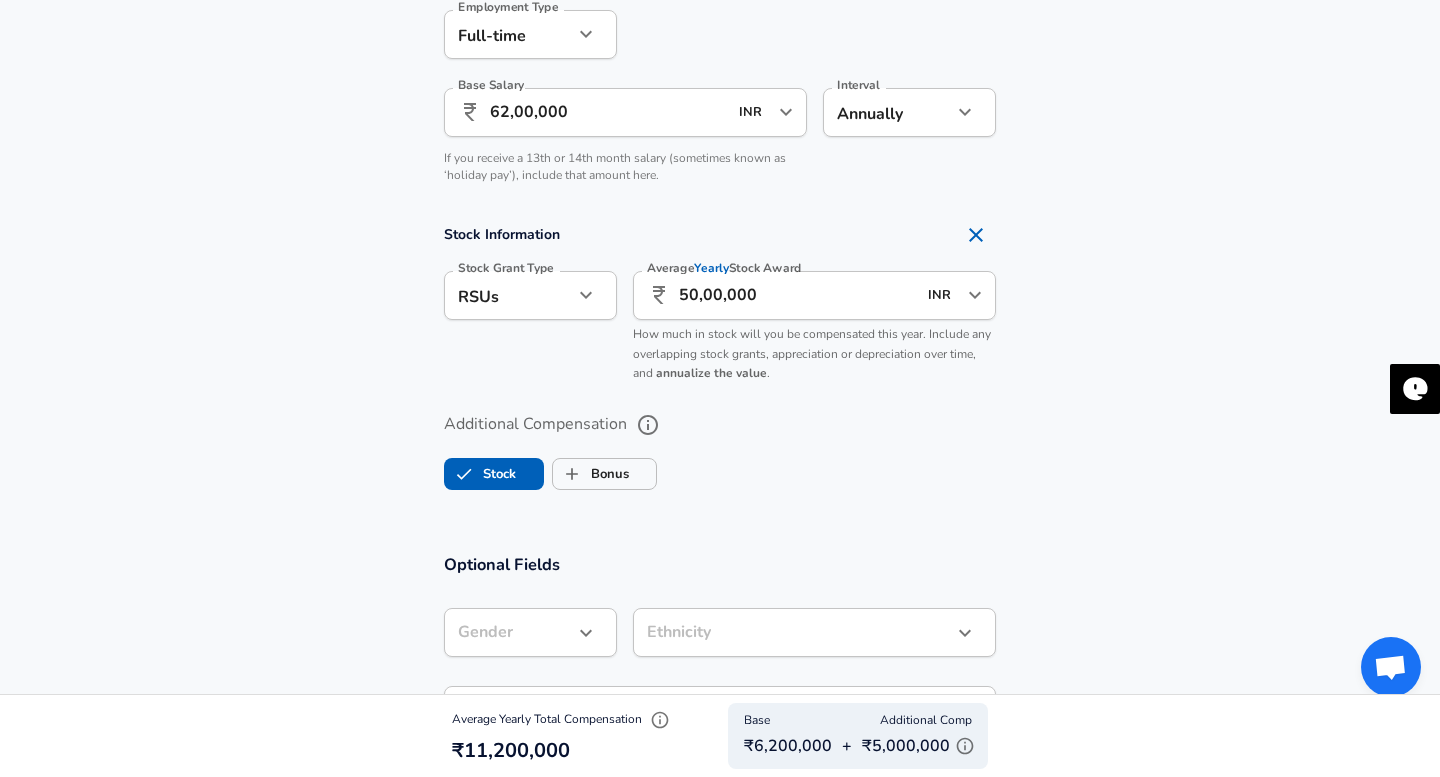 scroll, scrollTop: 1384, scrollLeft: 0, axis: vertical 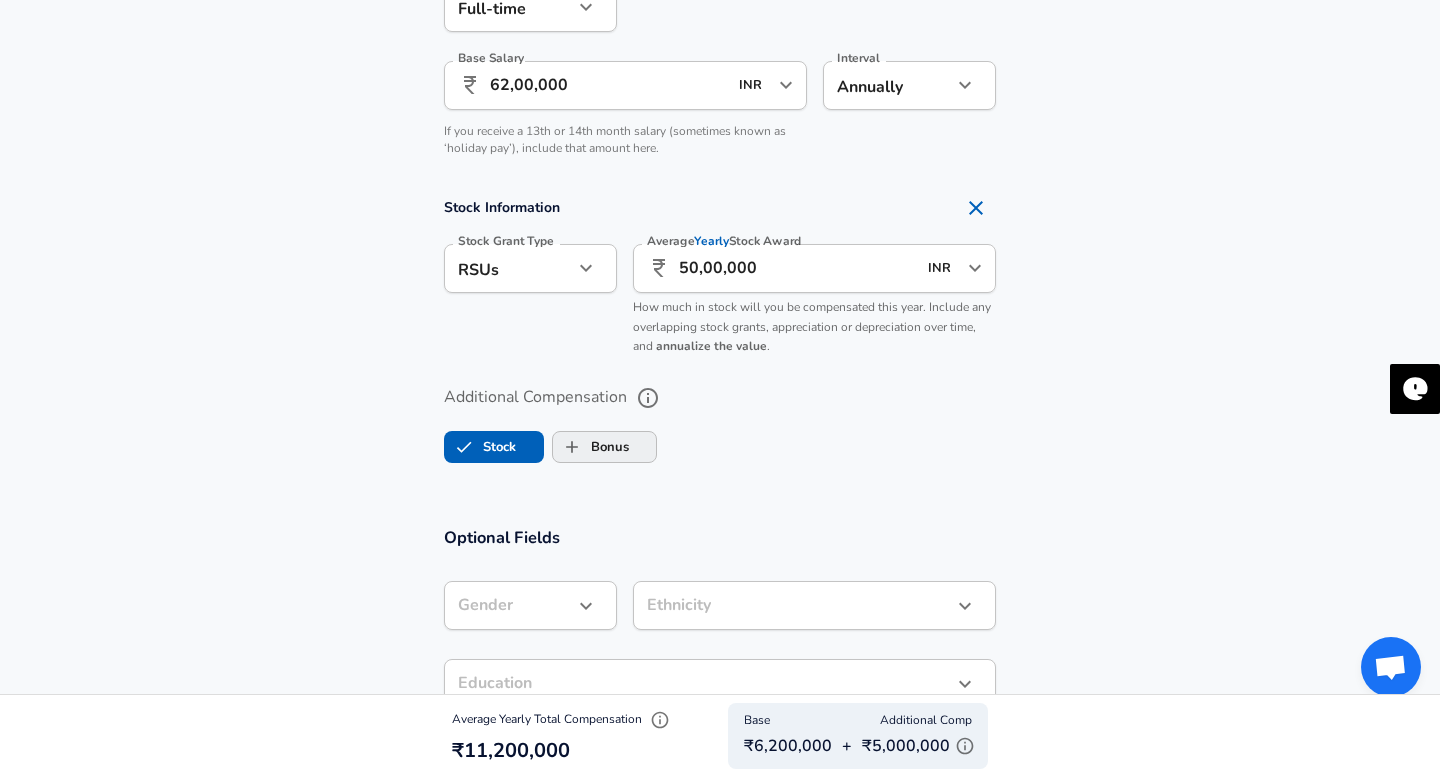 click on "Bonus" at bounding box center [572, 447] 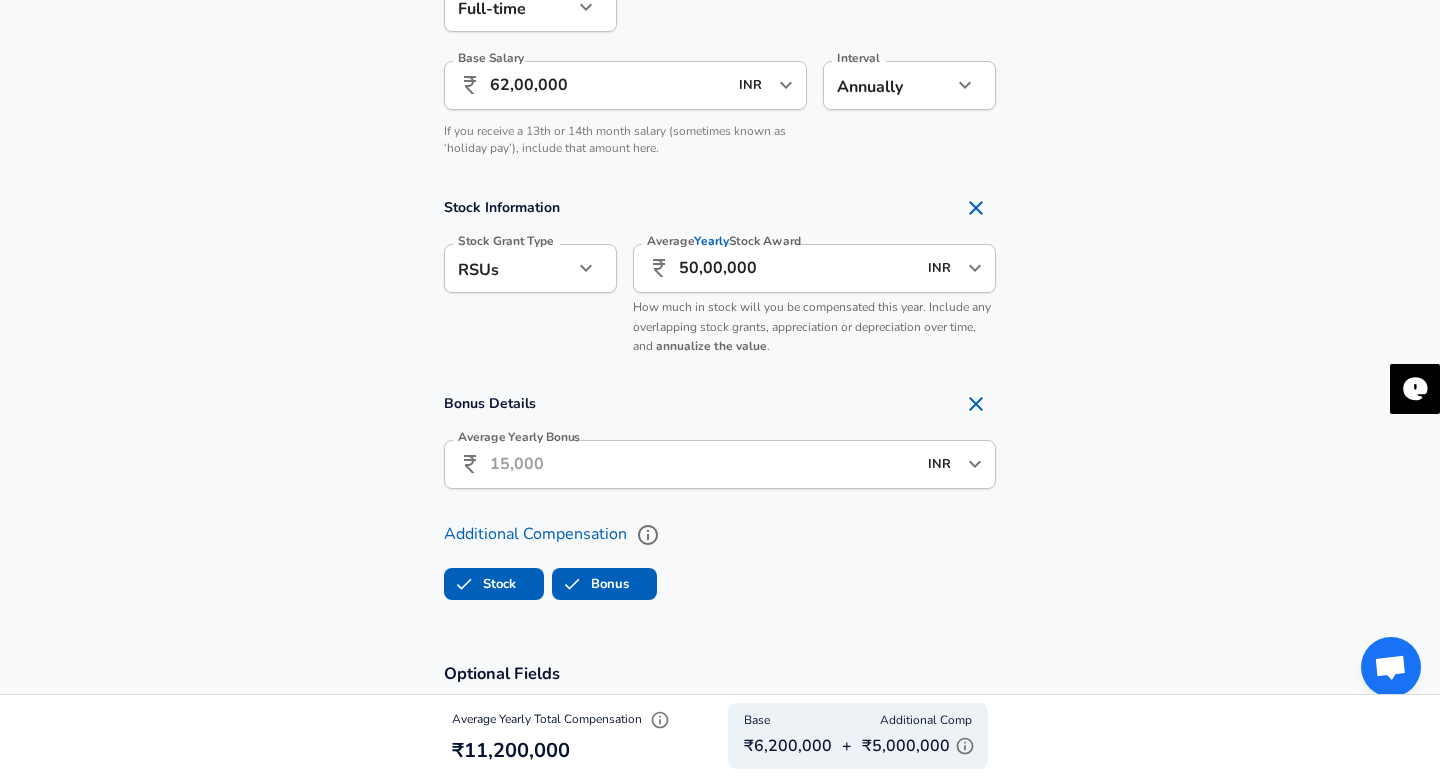 checkbox on "true" 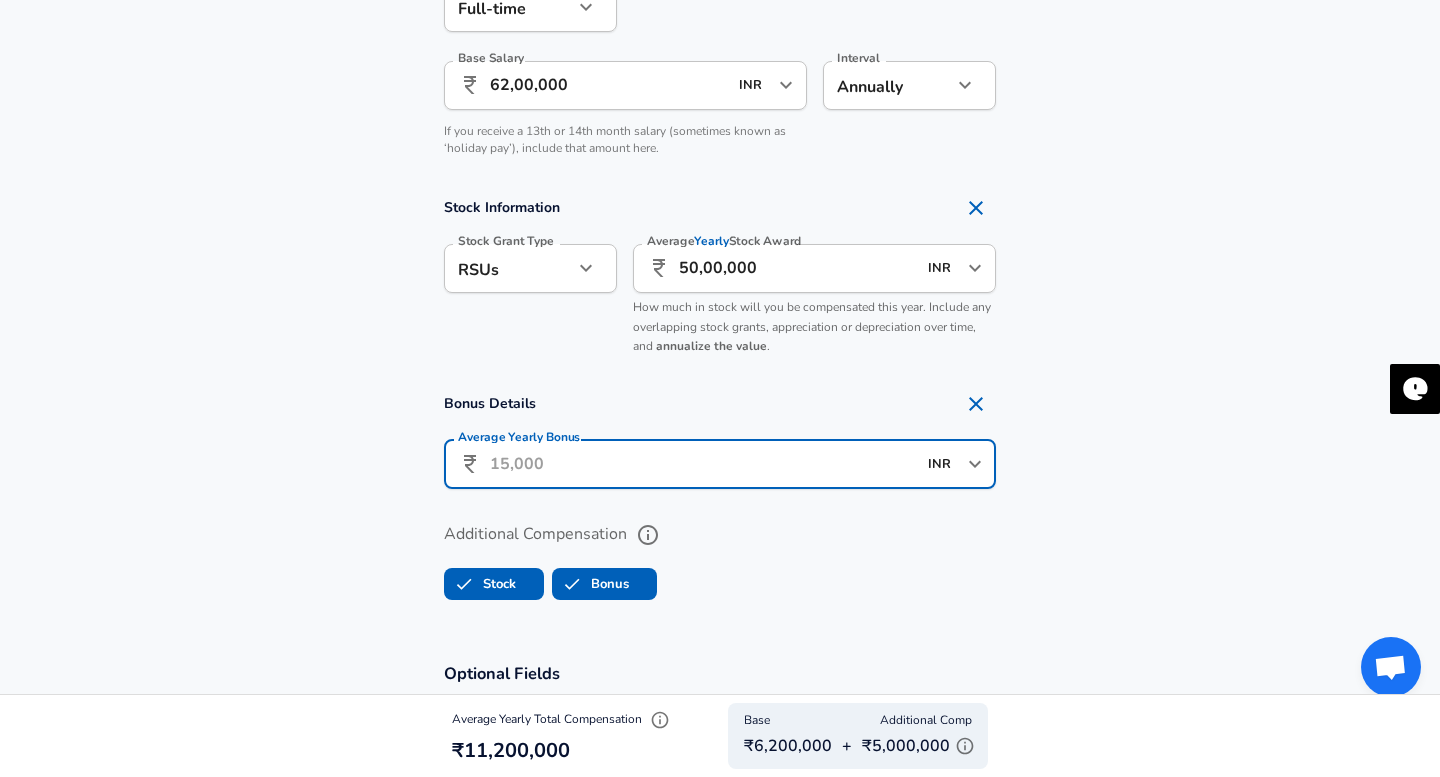 click on "Average Yearly Bonus" at bounding box center (703, 464) 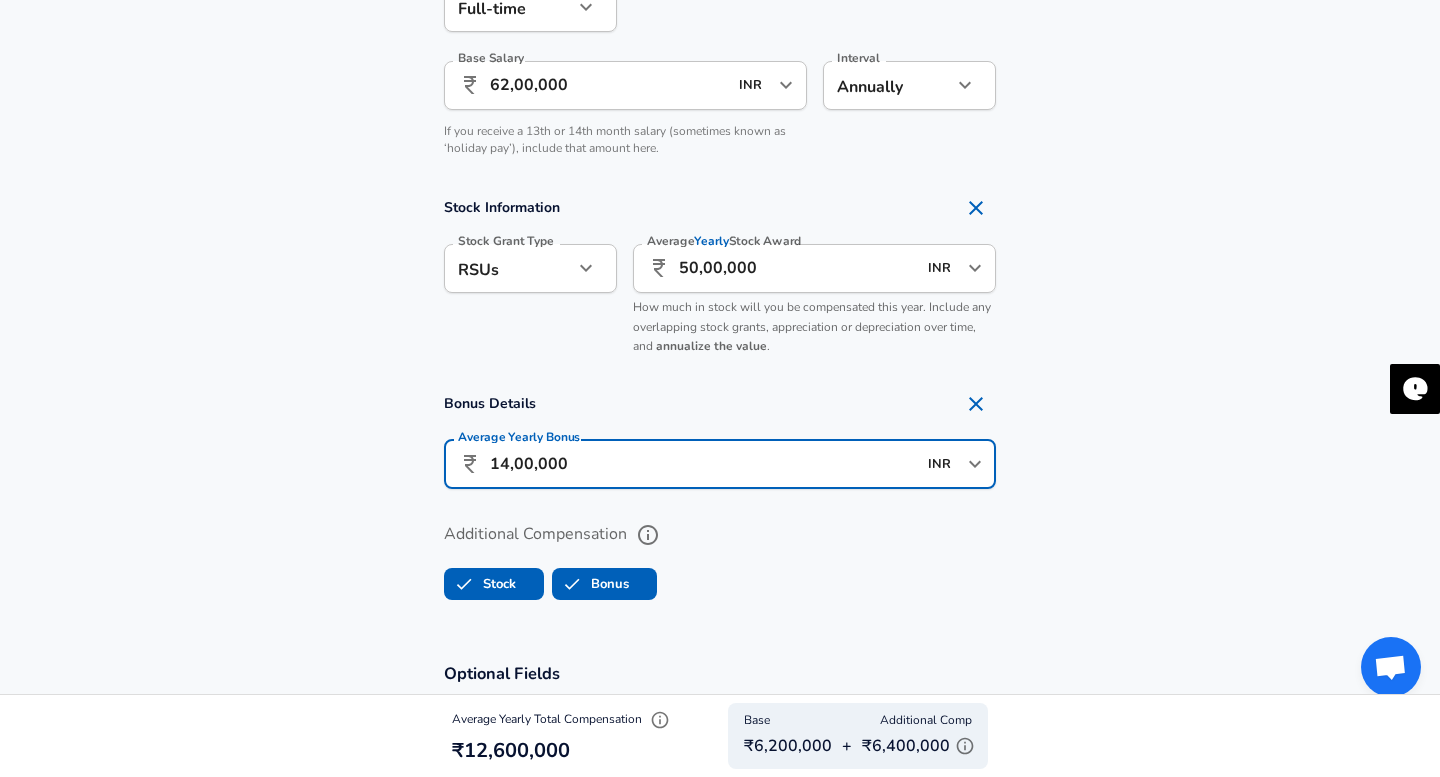 type on "14,00,000" 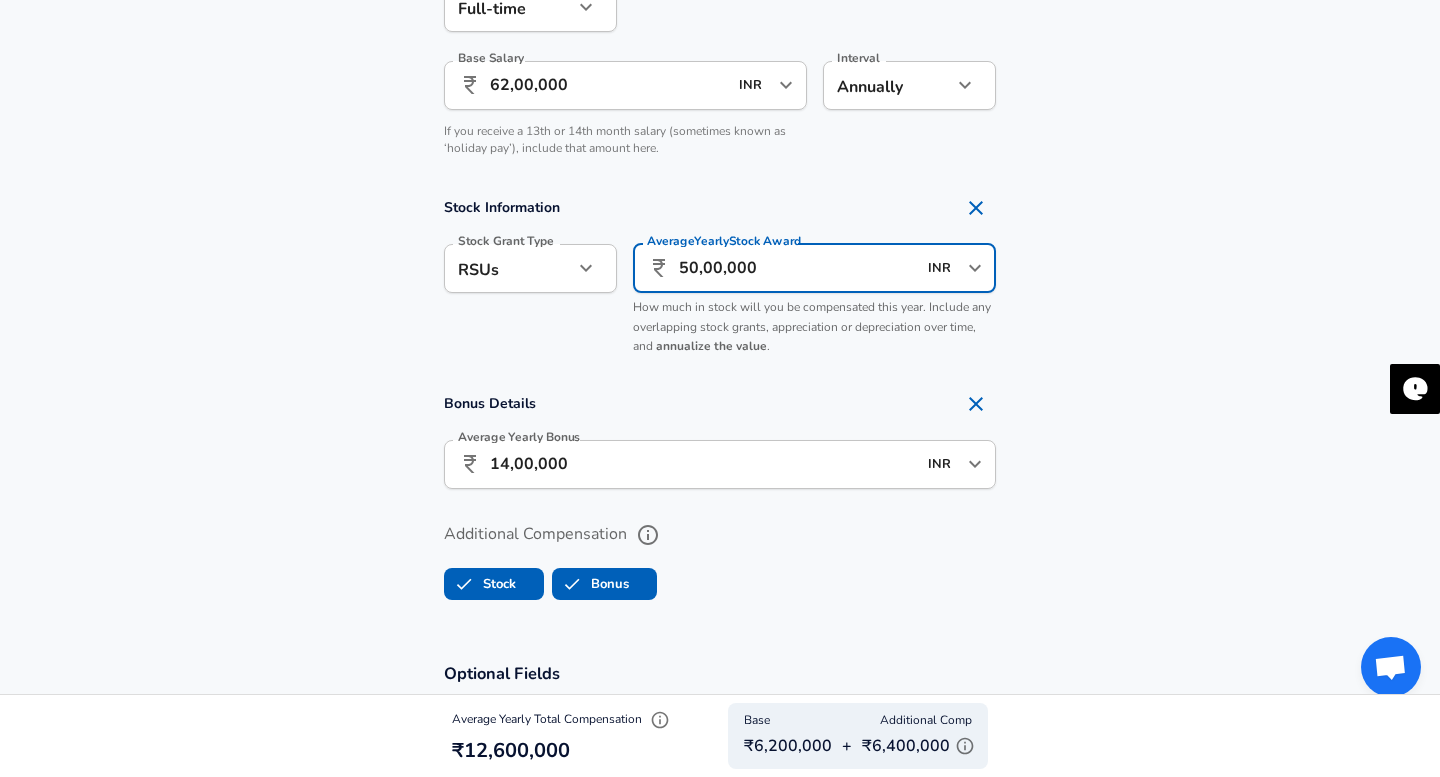click on "50,00,000" at bounding box center [797, 268] 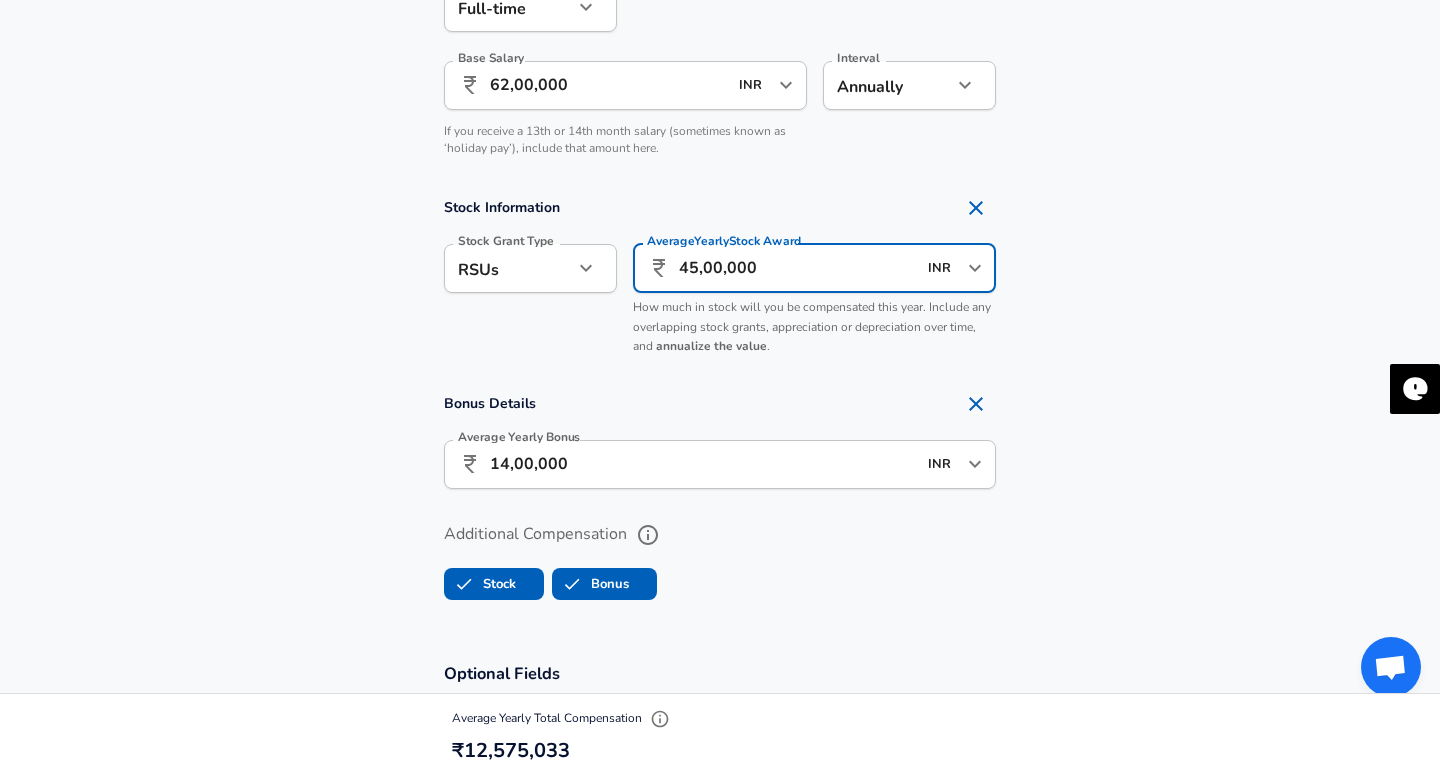 type on "45,00,000" 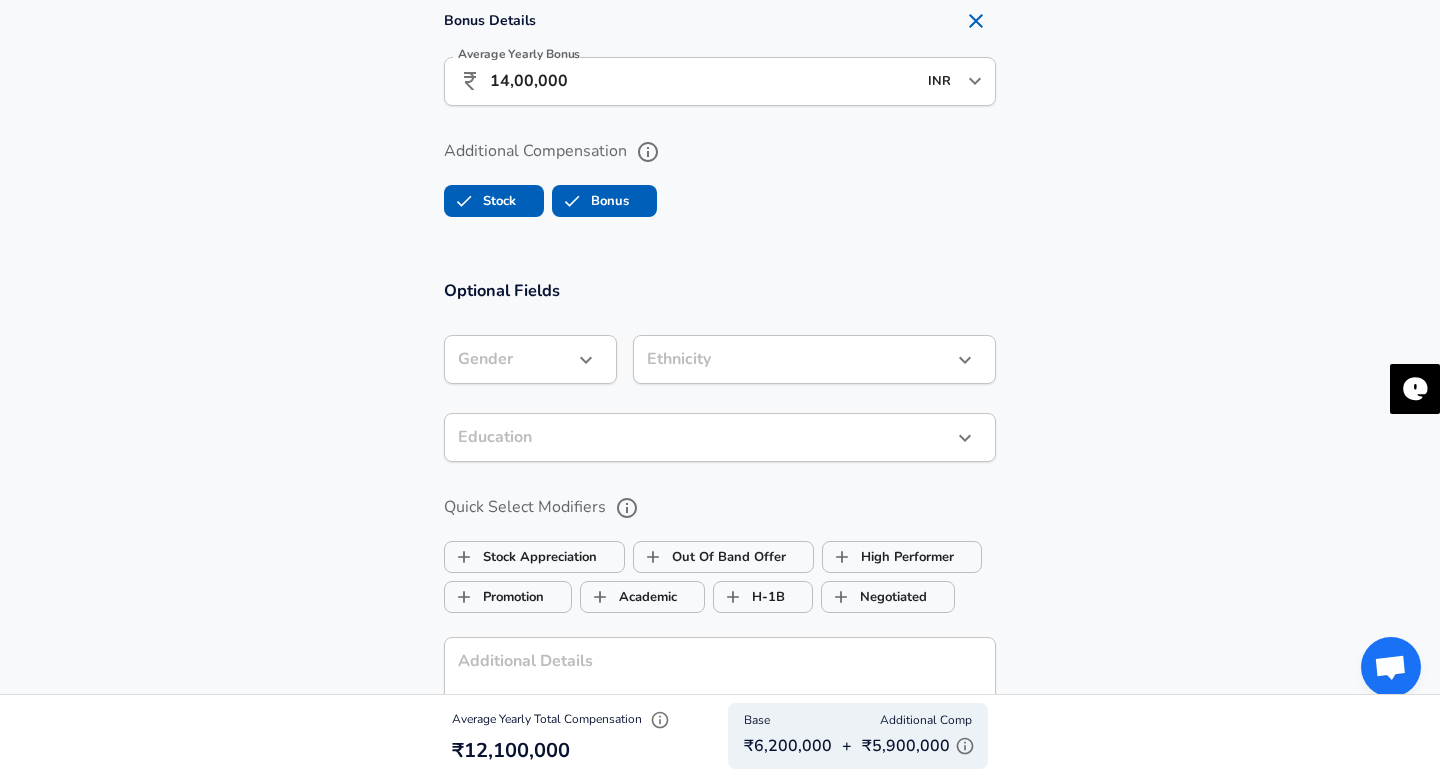 scroll, scrollTop: 1771, scrollLeft: 0, axis: vertical 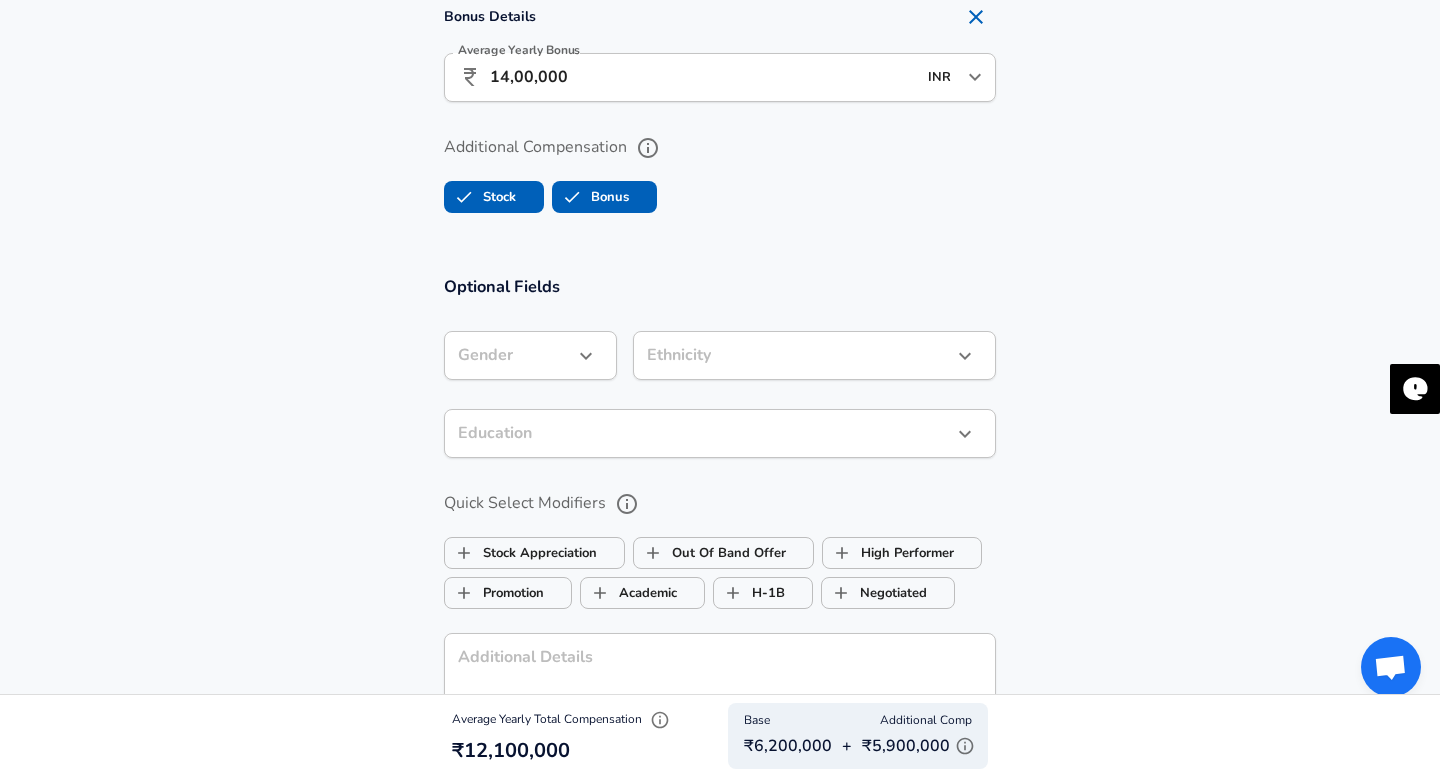 click on "​ Gender" at bounding box center (530, 355) 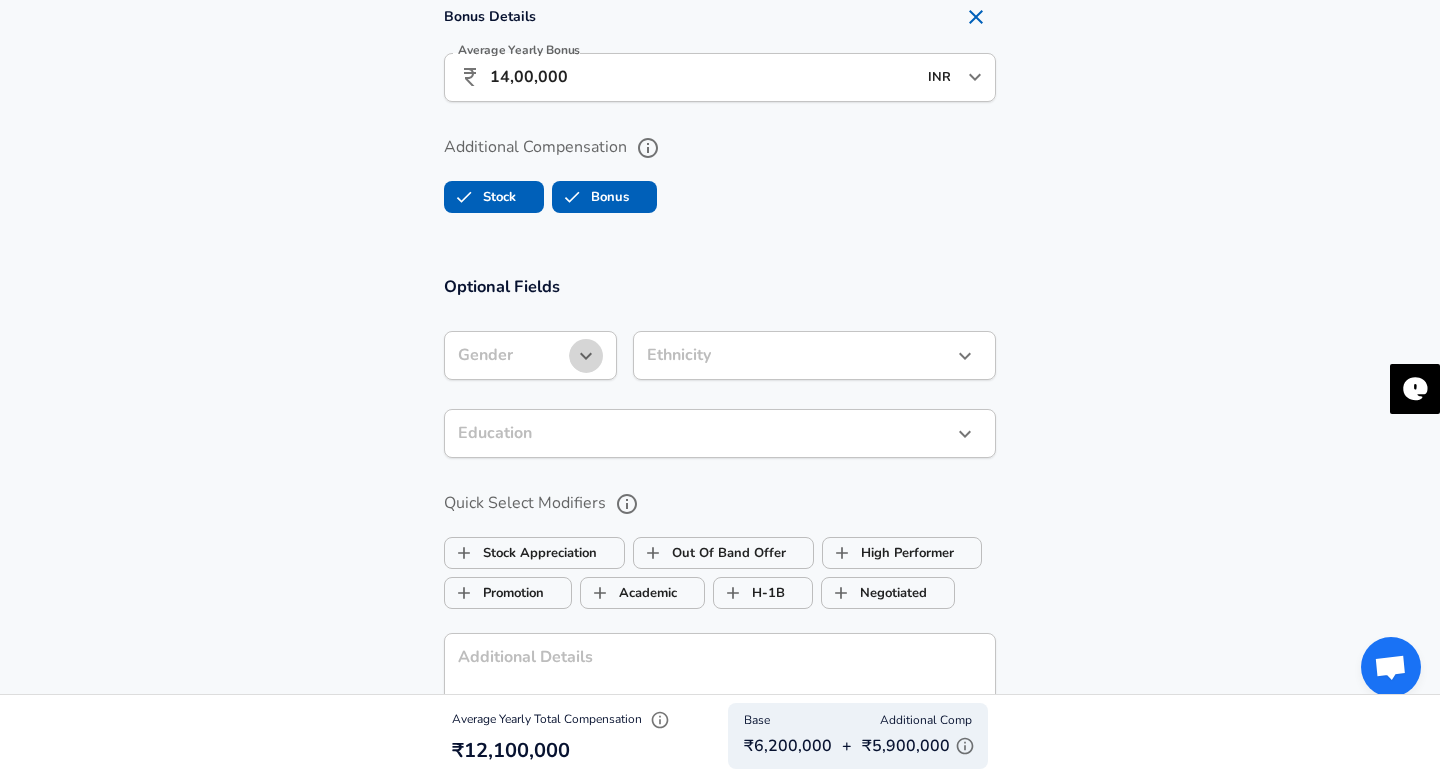 click 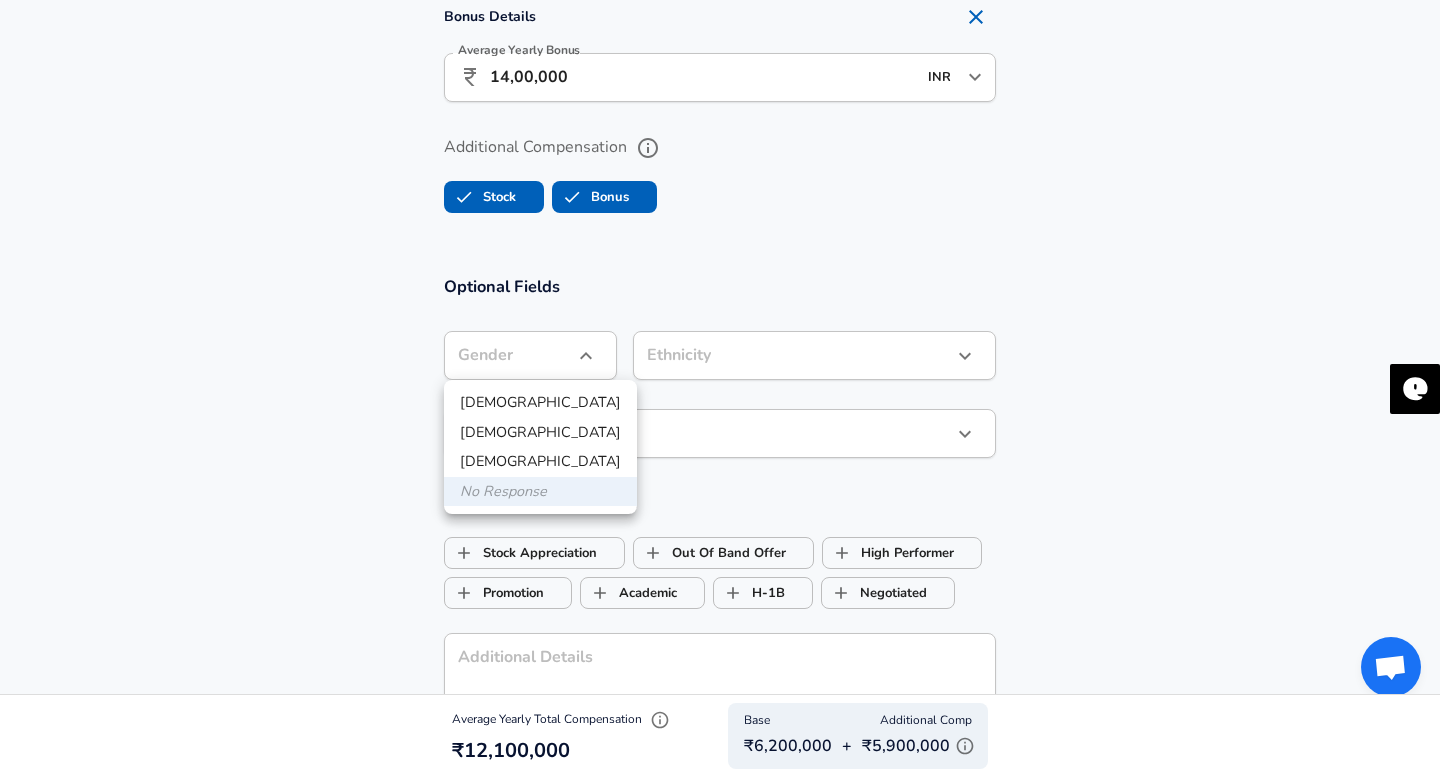 click on "[DEMOGRAPHIC_DATA]" at bounding box center (540, 403) 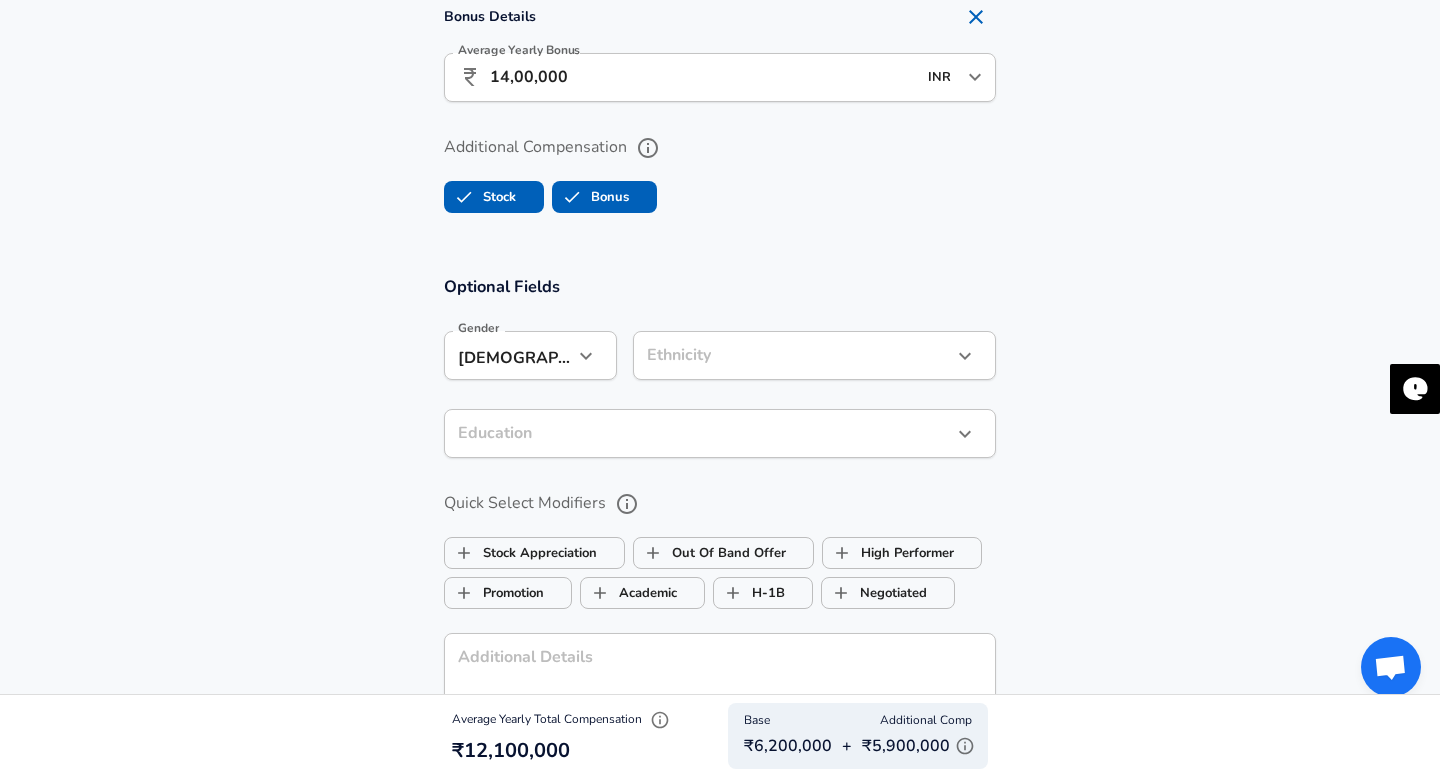 click on "Restart Add Your Salary Upload your offer letter   to verify your submission Enhance Privacy and Anonymity No Automatically hides specific fields until there are enough submissions to safely display the full details.   More Details Based on your submission and the data points that we have already collected, we will automatically hide and anonymize specific fields if there aren't enough data points to remain sufficiently anonymous. Company & Title Information   Enter the company you received your offer from Company Uber Company   Select the title that closest resembles your official title. This should be similar to the title that was present on your offer letter. Title Software Engineer Title Job Family Software Engineer Job Family   Select a Specialization that best fits your role. If you can't find one, select 'Other' to enter a custom specialization Select Specialization Distributed Systems (Back-End) Distributed Systems (Back-End) Select Specialization   Level Senior Software Engineer / 5a Level New Offer" at bounding box center [720, -1383] 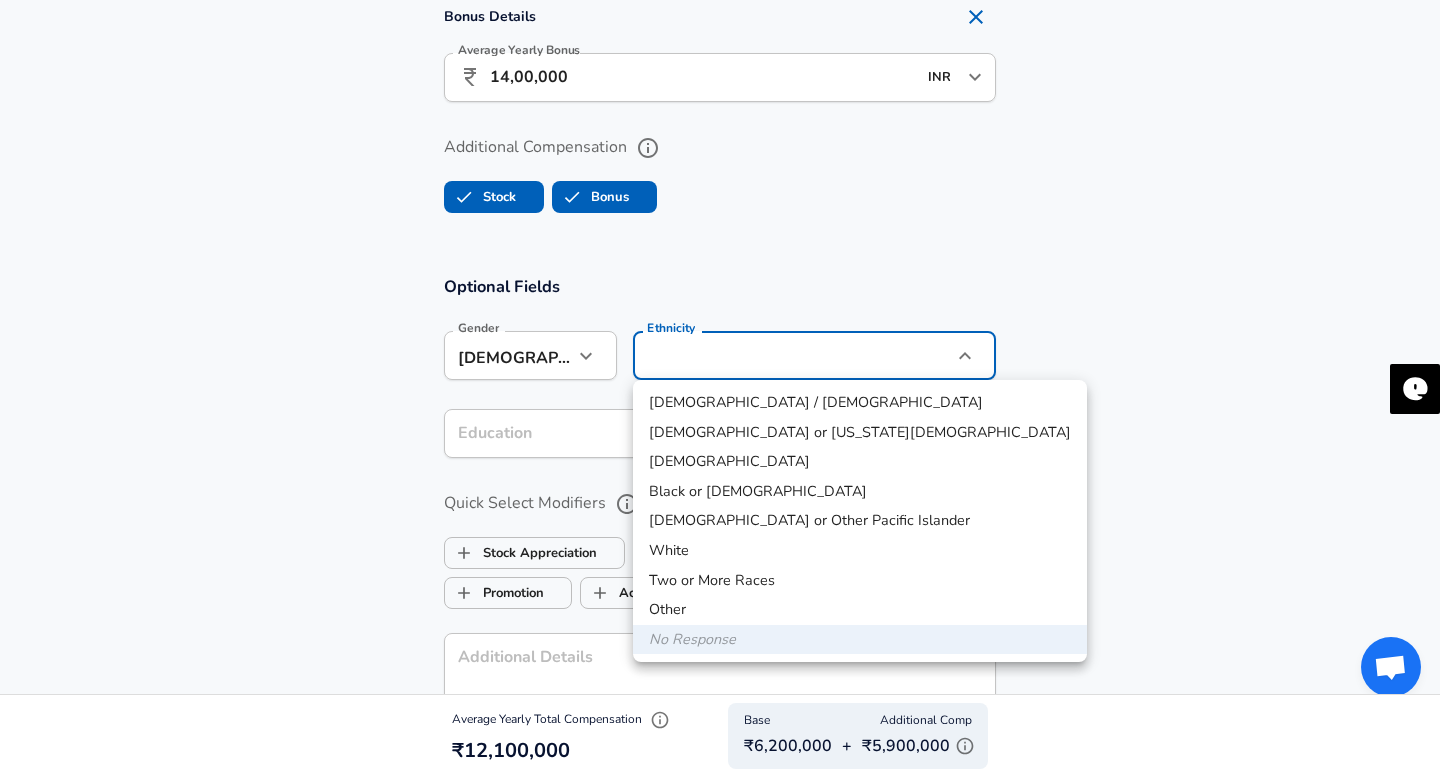 click on "[DEMOGRAPHIC_DATA]" at bounding box center [860, 462] 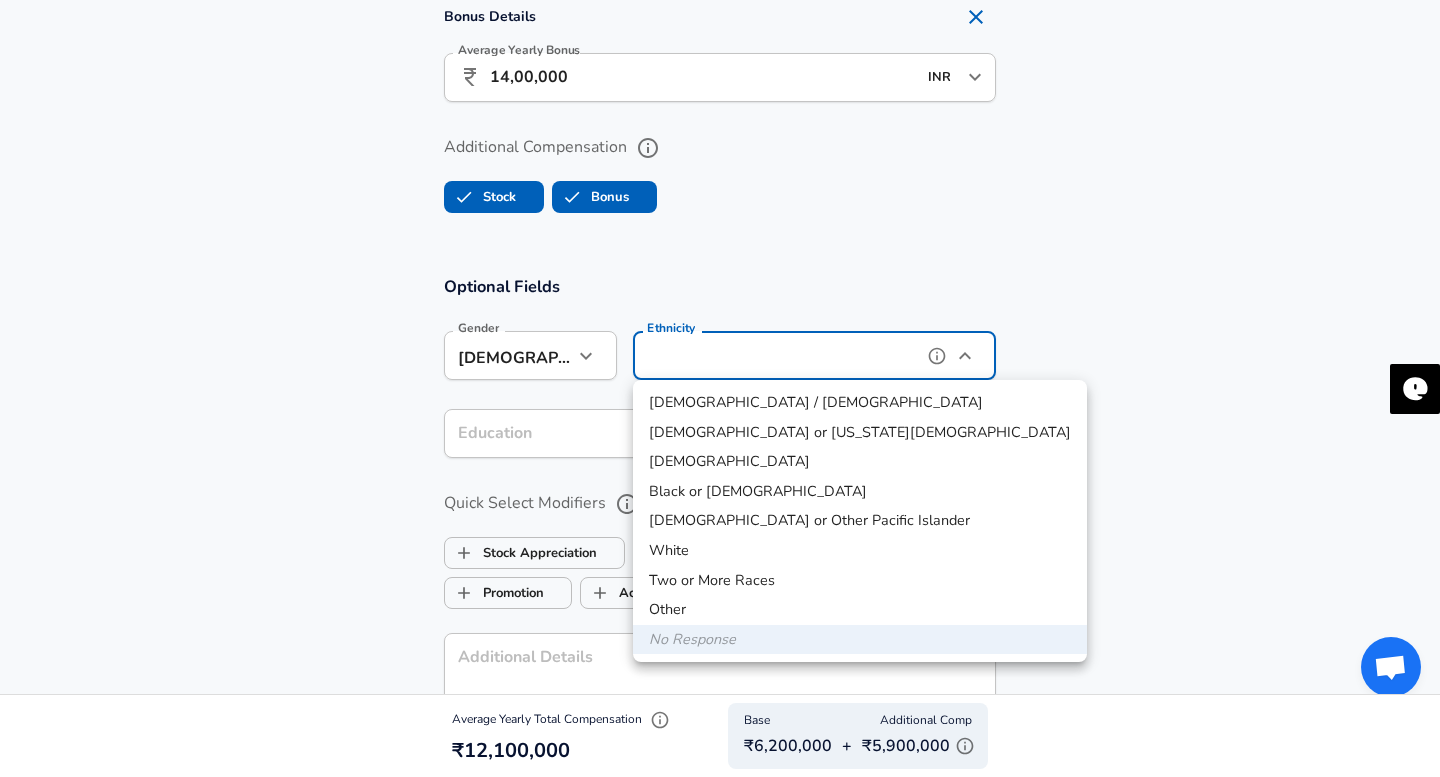 type on "[DEMOGRAPHIC_DATA]" 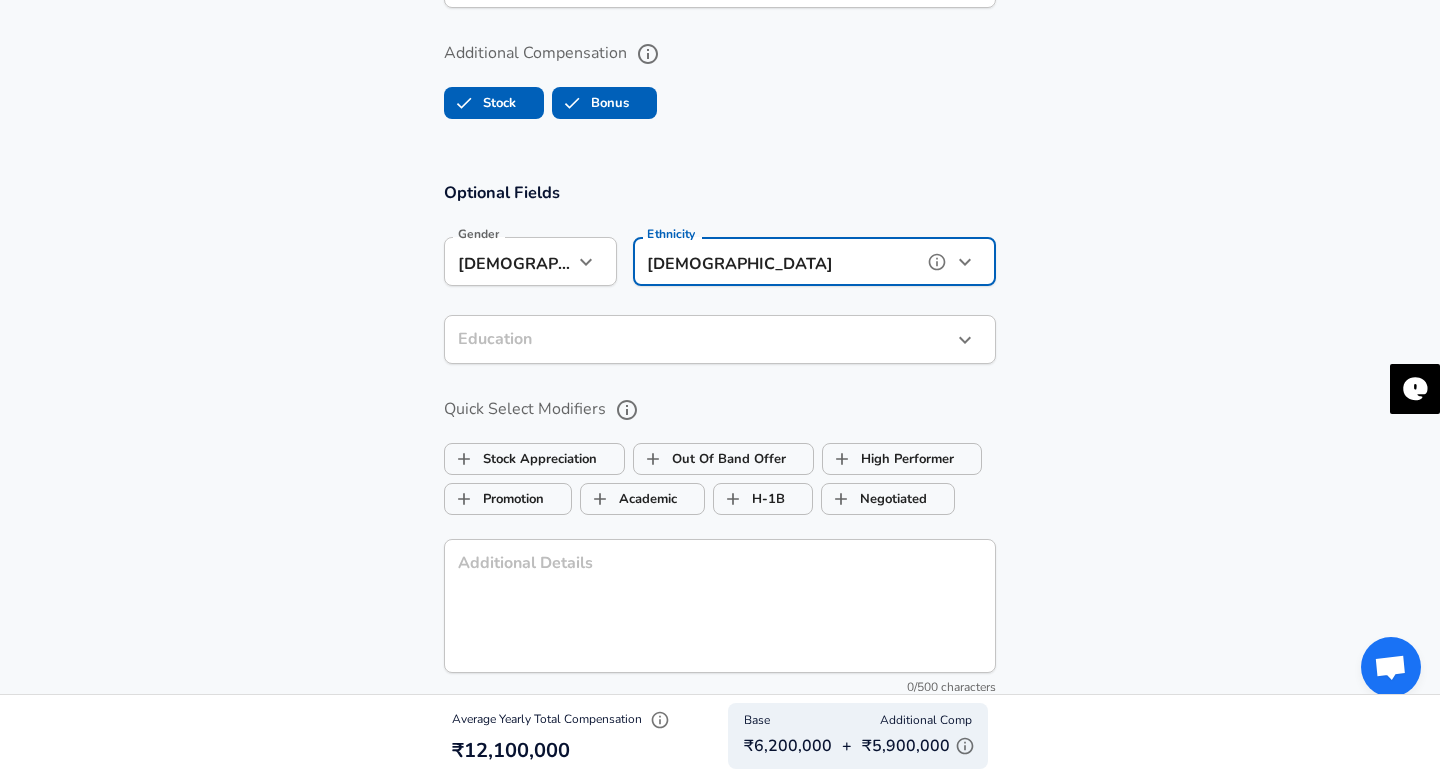 scroll, scrollTop: 1873, scrollLeft: 0, axis: vertical 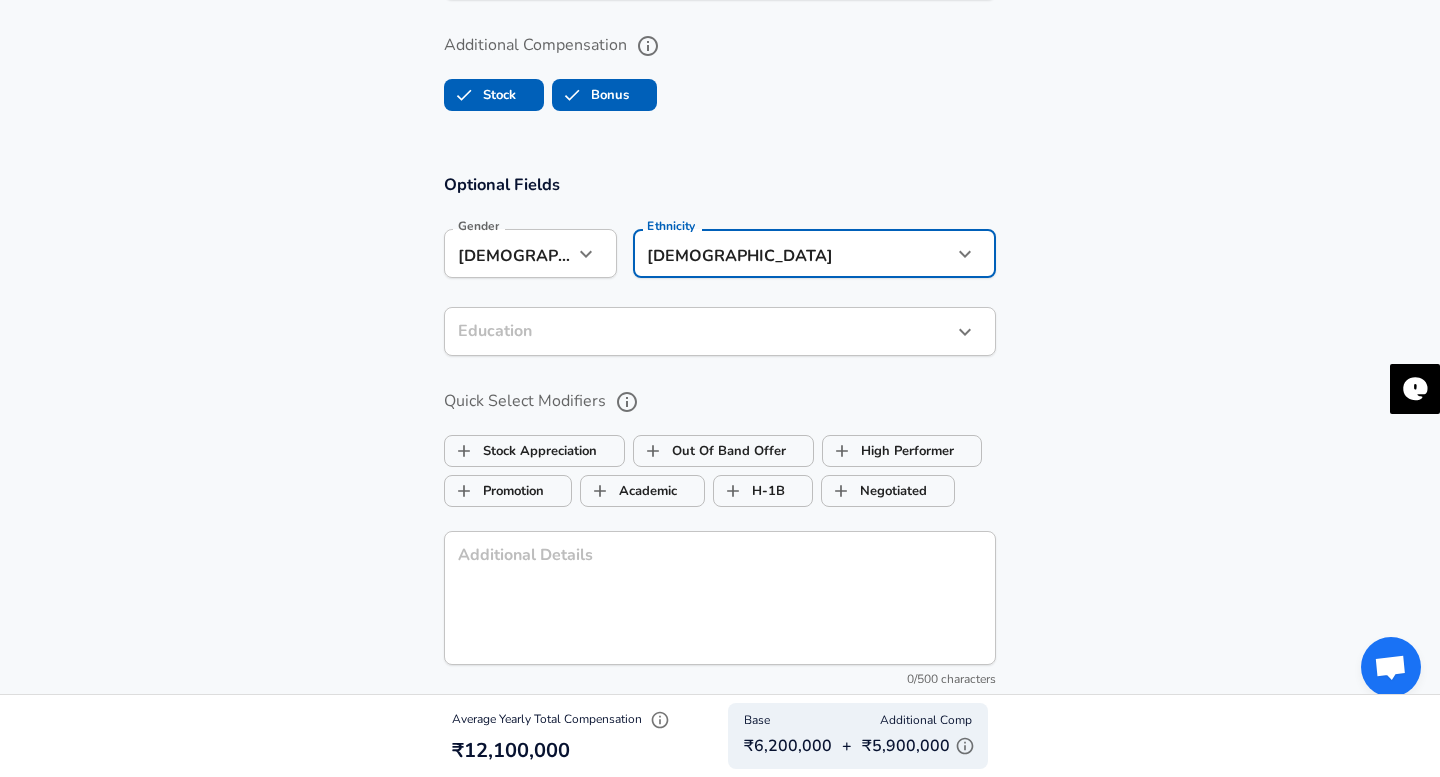 click on "Restart Add Your Salary Upload your offer letter   to verify your submission Enhance Privacy and Anonymity No Automatically hides specific fields until there are enough submissions to safely display the full details.   More Details Based on your submission and the data points that we have already collected, we will automatically hide and anonymize specific fields if there aren't enough data points to remain sufficiently anonymous. Company & Title Information   Enter the company you received your offer from Company Uber Company   Select the title that closest resembles your official title. This should be similar to the title that was present on your offer letter. Title Software Engineer Title Job Family Software Engineer Job Family   Select a Specialization that best fits your role. If you can't find one, select 'Other' to enter a custom specialization Select Specialization Distributed Systems (Back-End) Distributed Systems (Back-End) Select Specialization   Level Senior Software Engineer / 5a Level New Offer" at bounding box center [720, -1485] 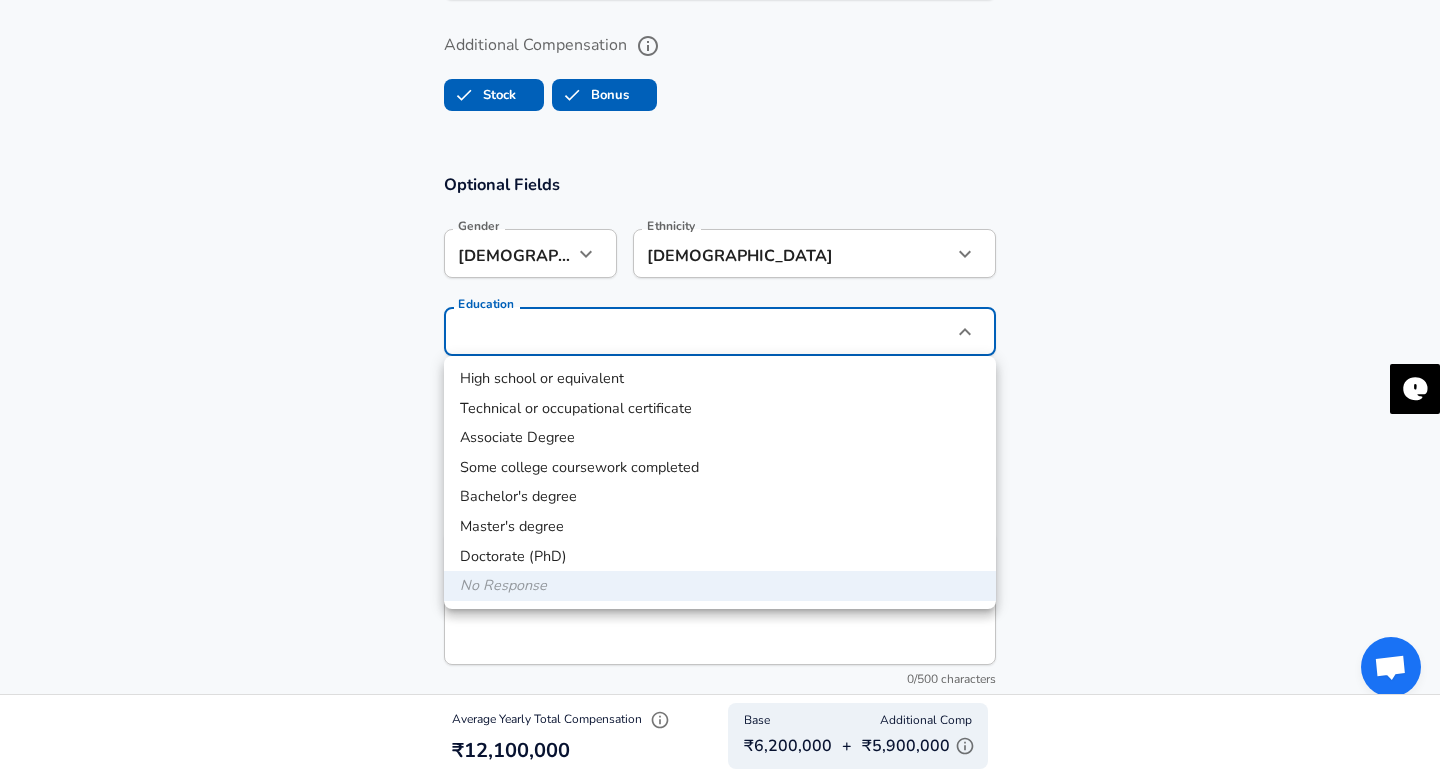 click on "Bachelor's degree" at bounding box center (720, 497) 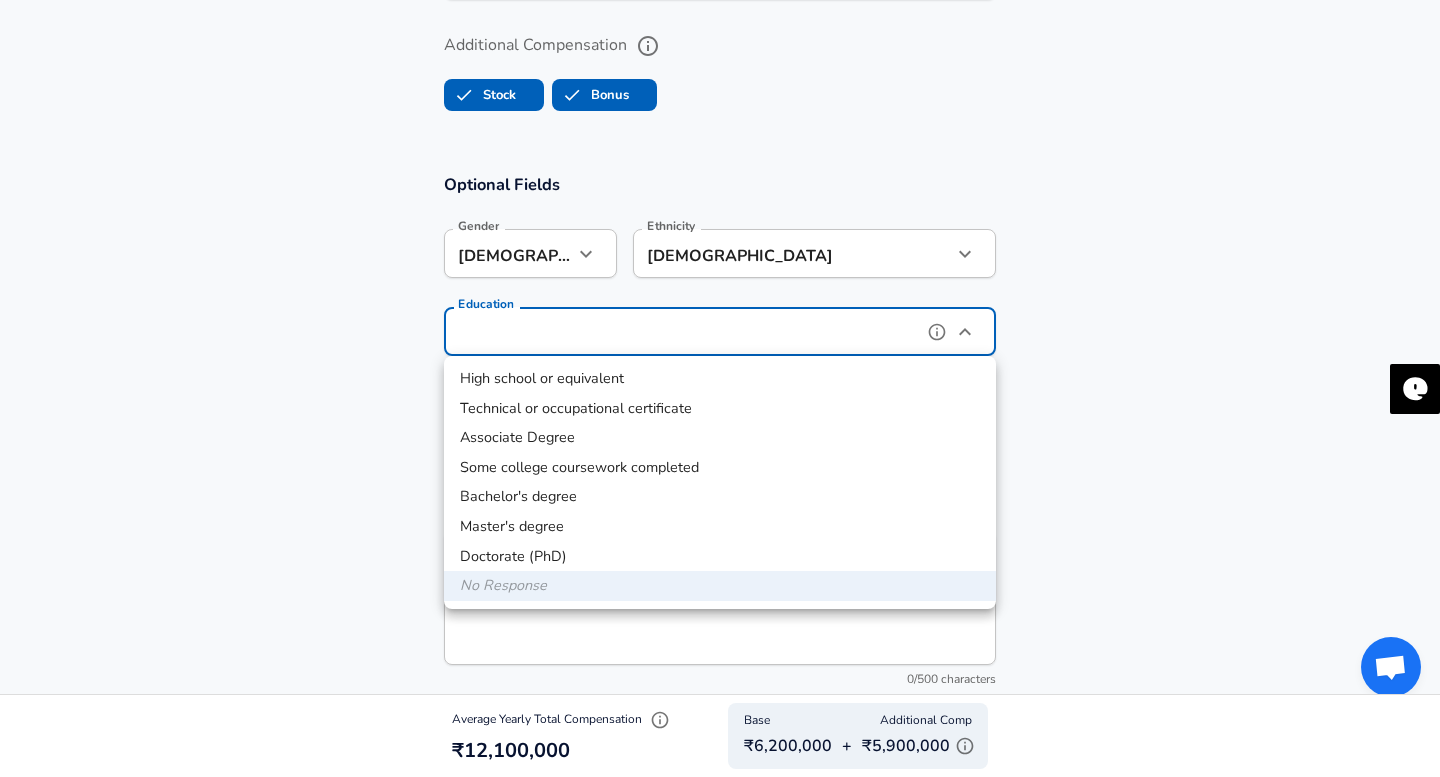 type on "Bachelors degree" 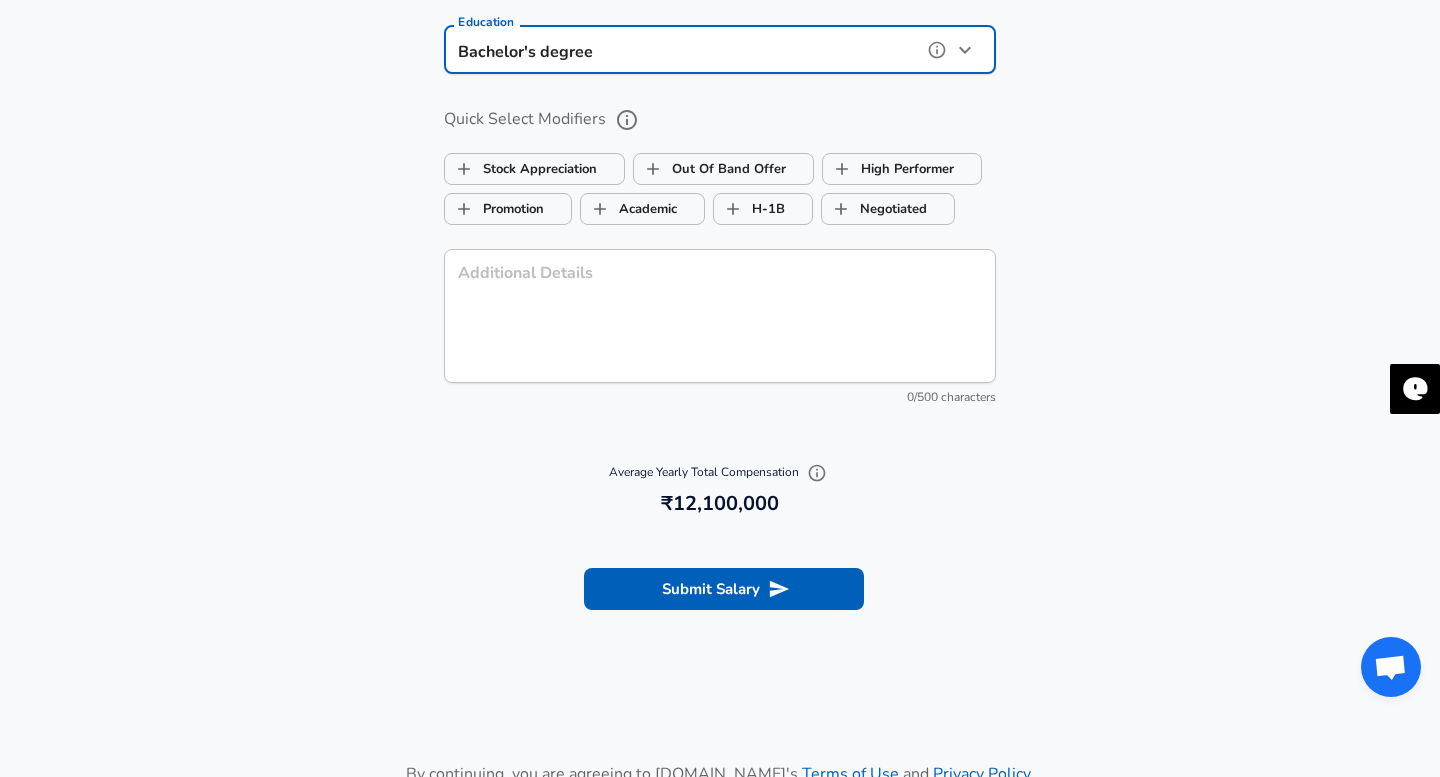 scroll, scrollTop: 2172, scrollLeft: 0, axis: vertical 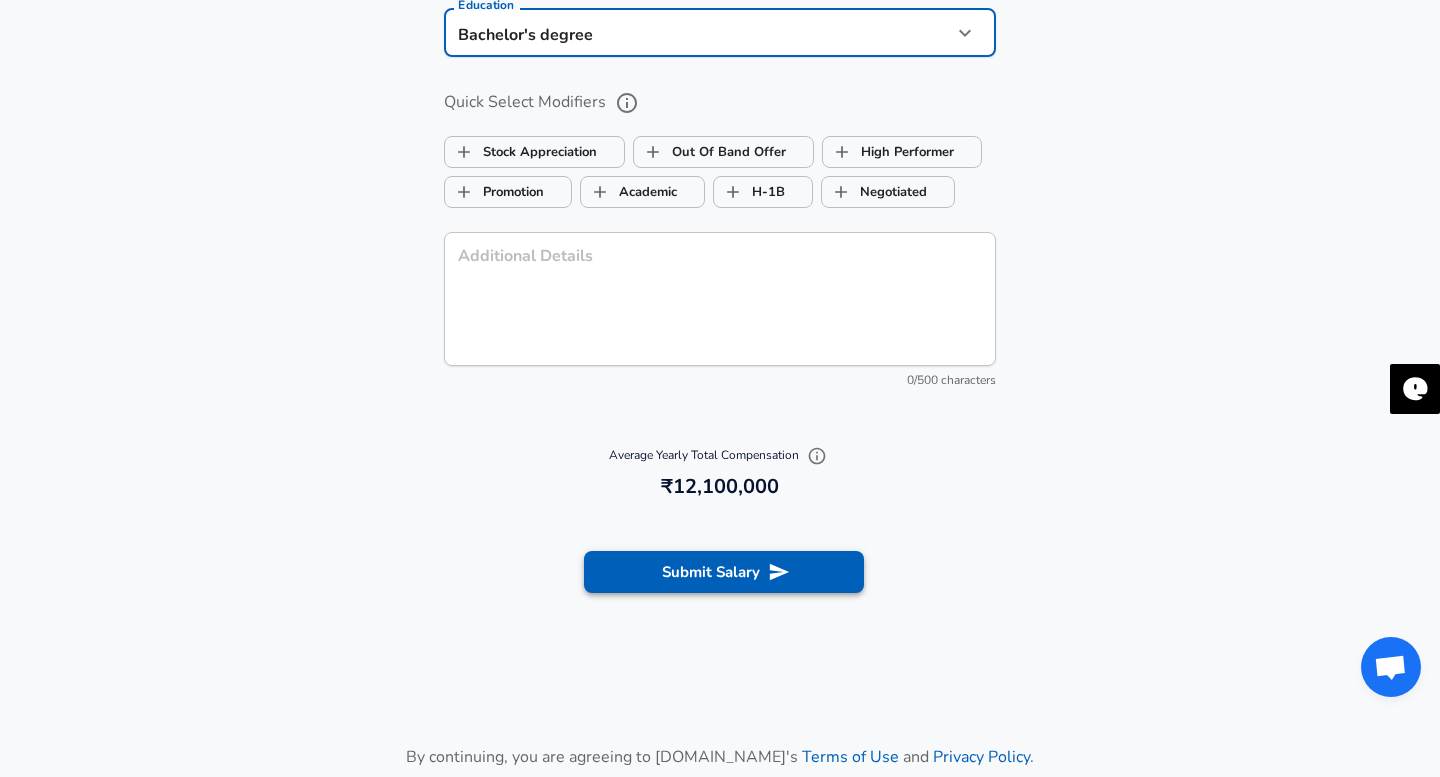 click on "Submit Salary" at bounding box center (724, 572) 